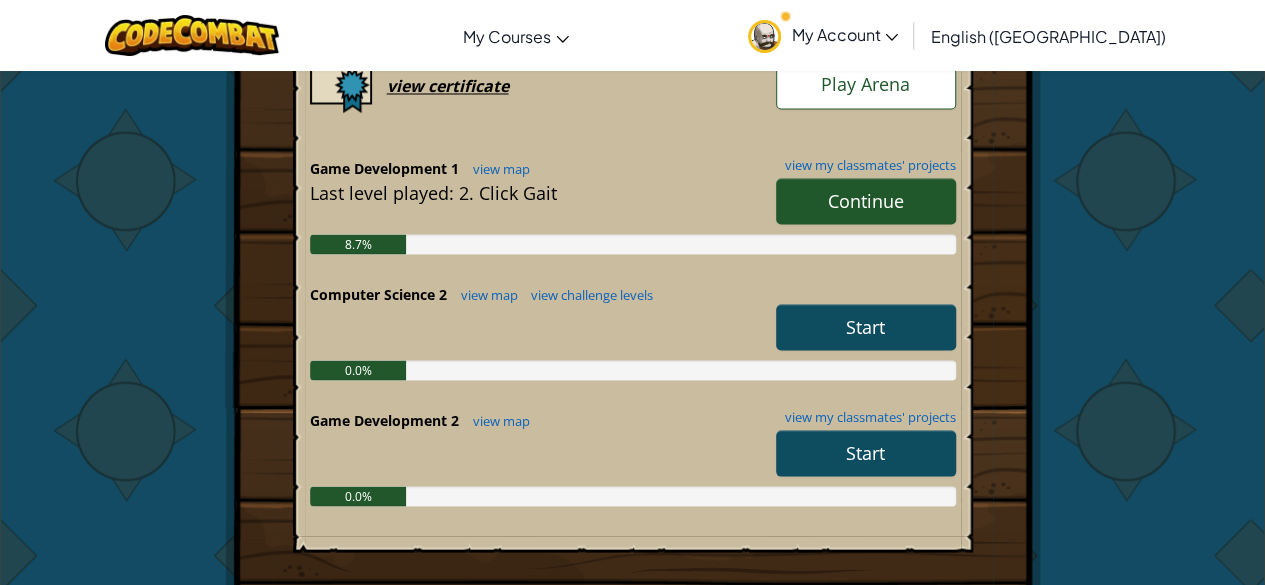 scroll, scrollTop: 2155, scrollLeft: 0, axis: vertical 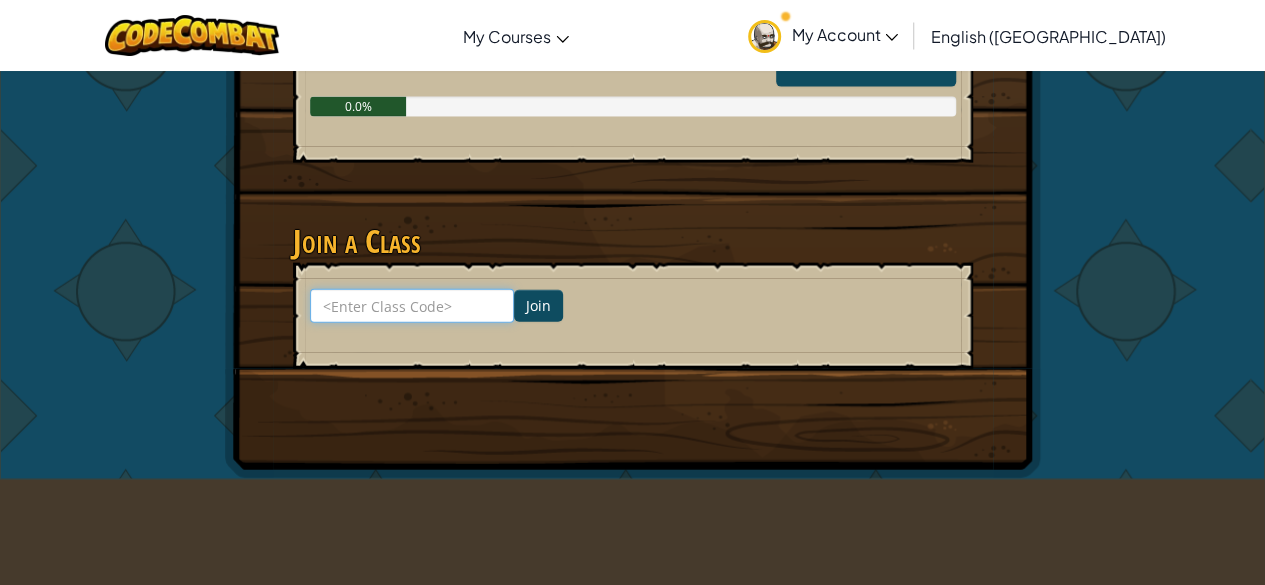 click at bounding box center [412, 306] 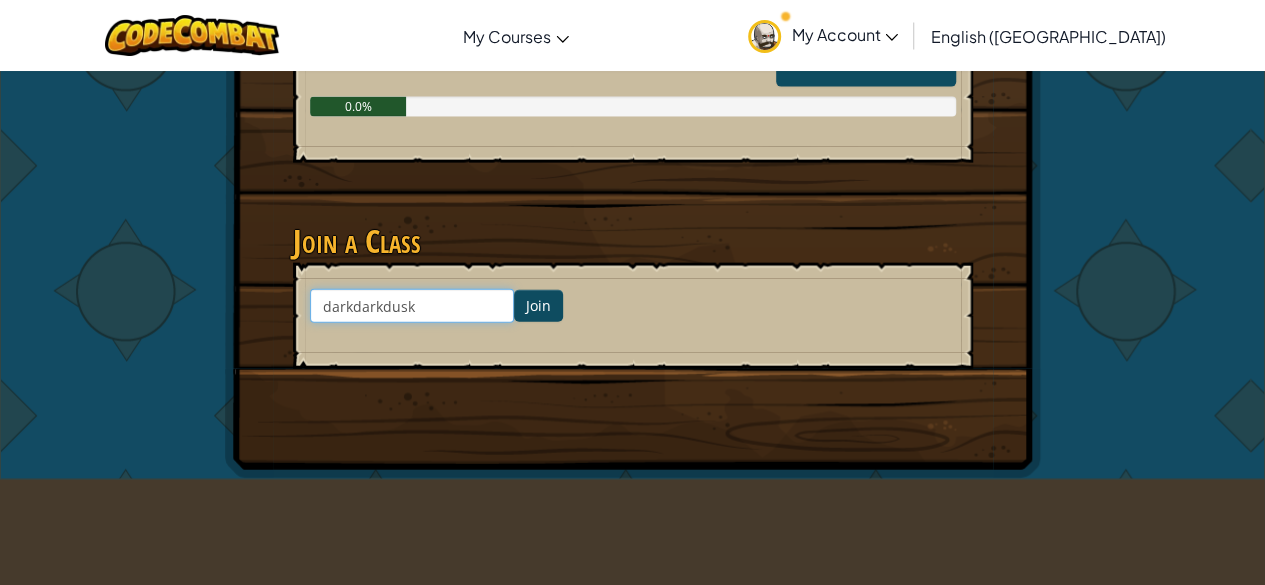 click on "darkdarkdusk" at bounding box center (412, 306) 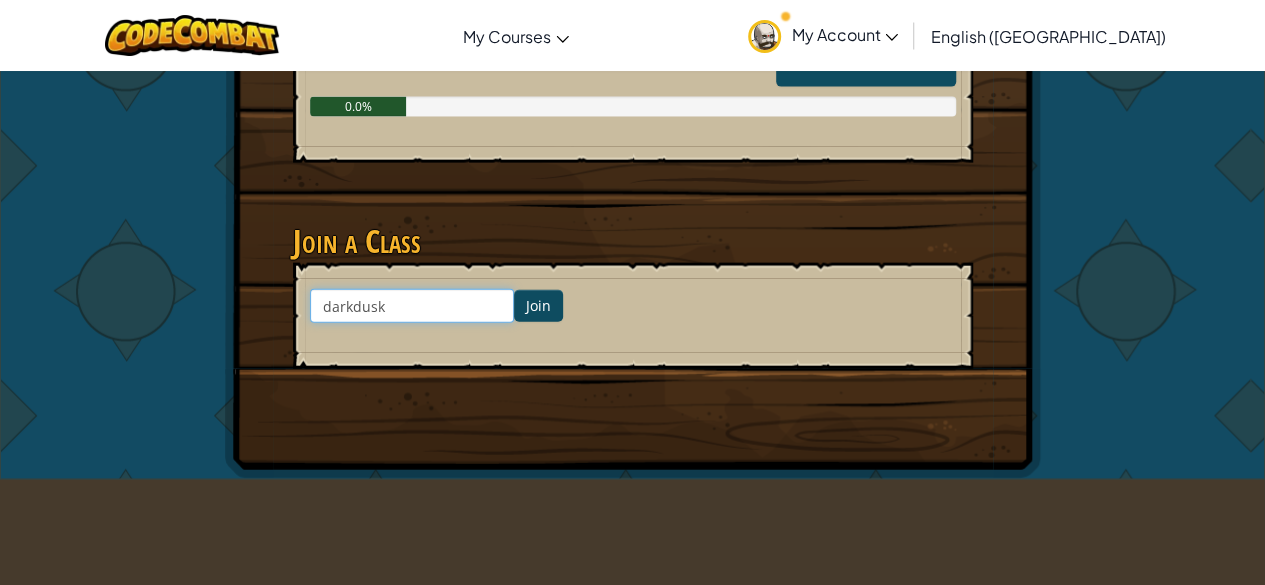 click on "darkdusk" at bounding box center [412, 306] 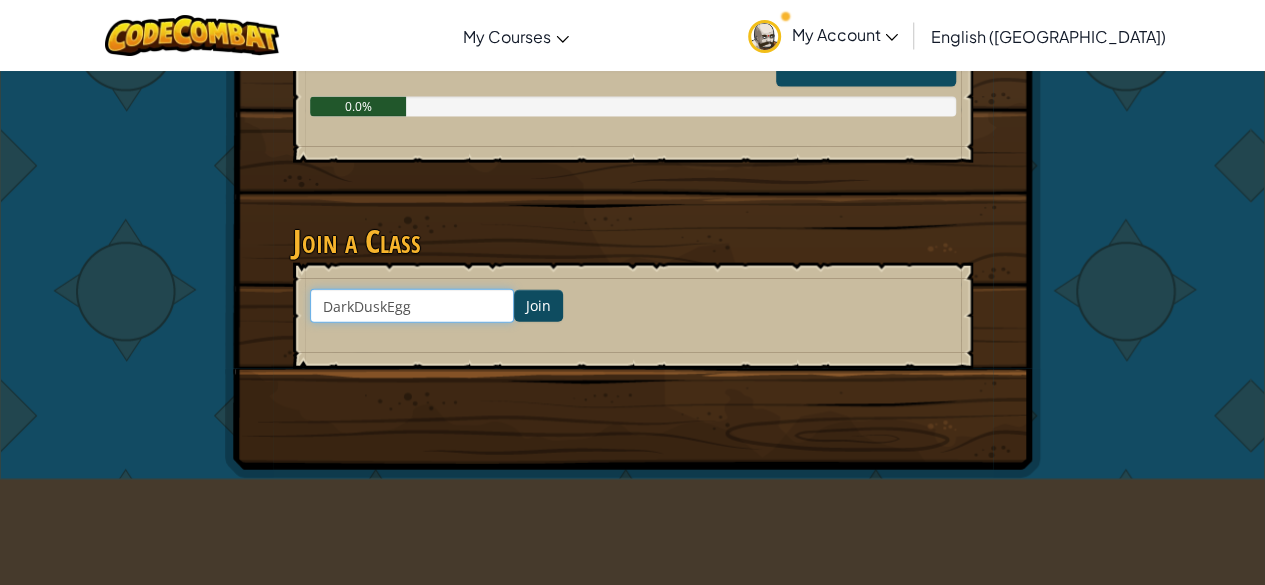 type on "DarkDuskEgg" 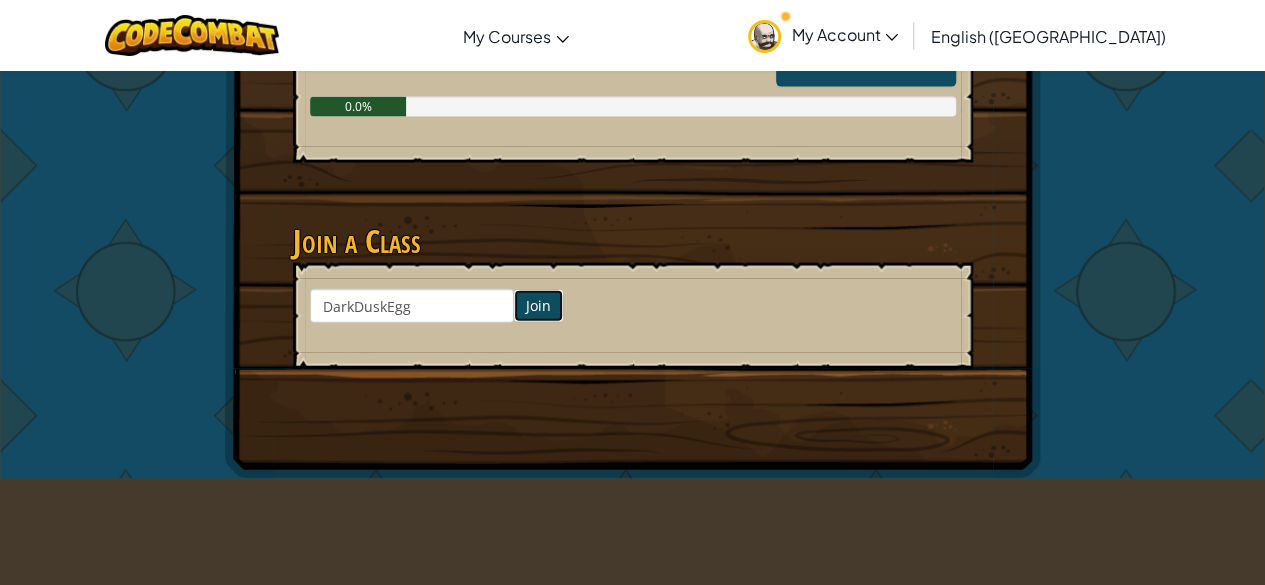 click on "Join" at bounding box center [538, 306] 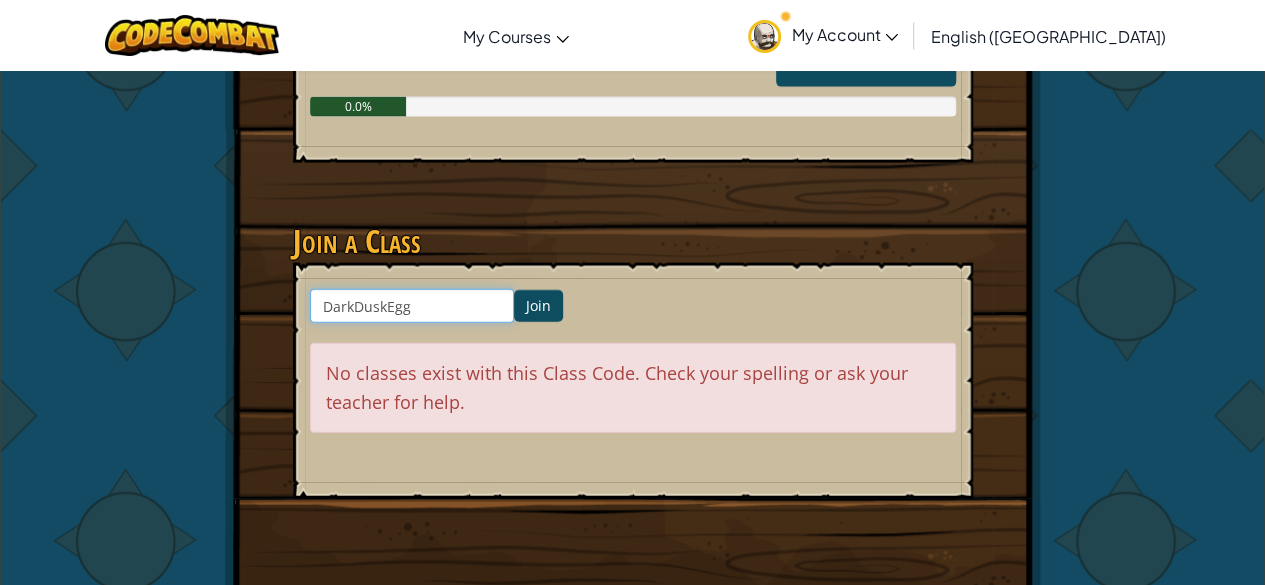 click on "DarkDuskEgg" at bounding box center [412, 306] 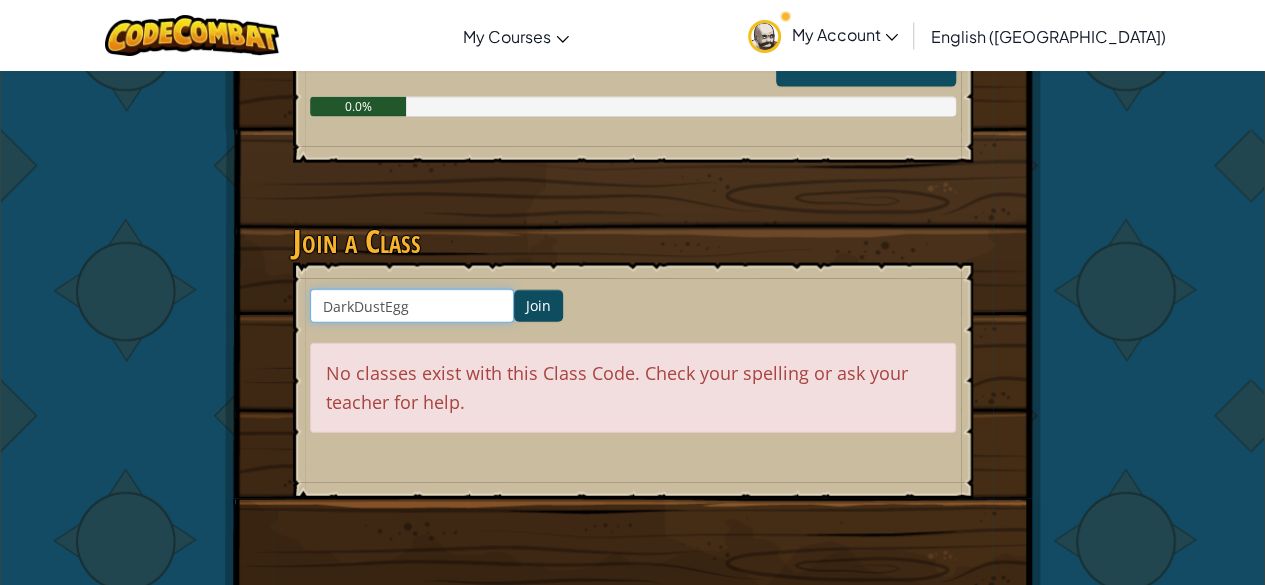 type on "DarkDustEgg" 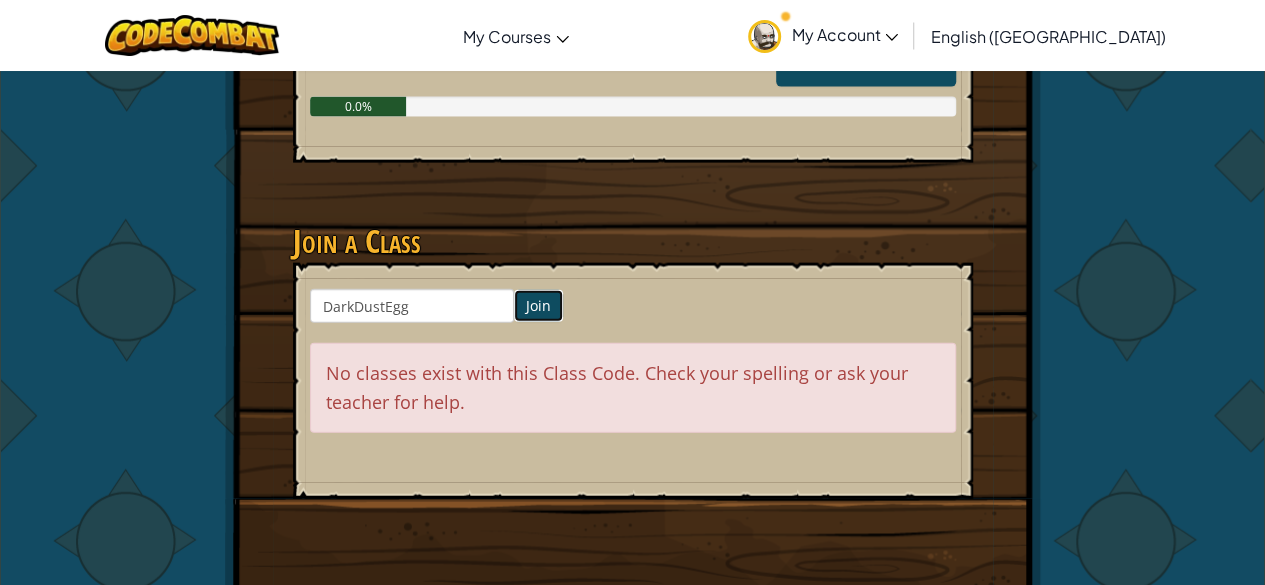 click on "Join" at bounding box center [538, 306] 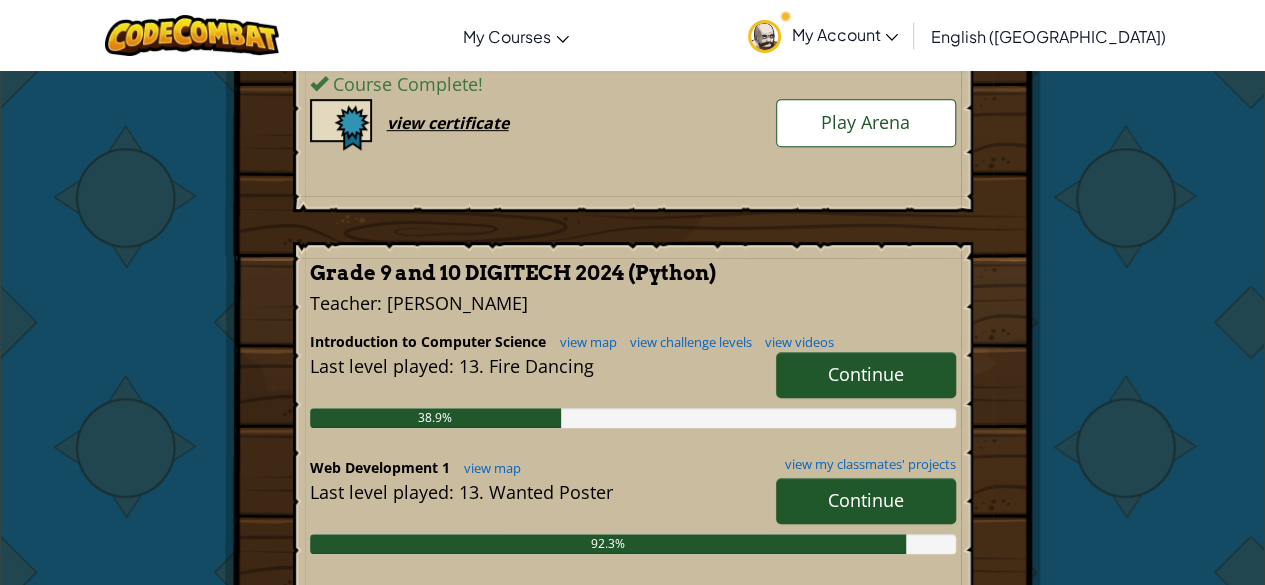 scroll, scrollTop: 501, scrollLeft: 0, axis: vertical 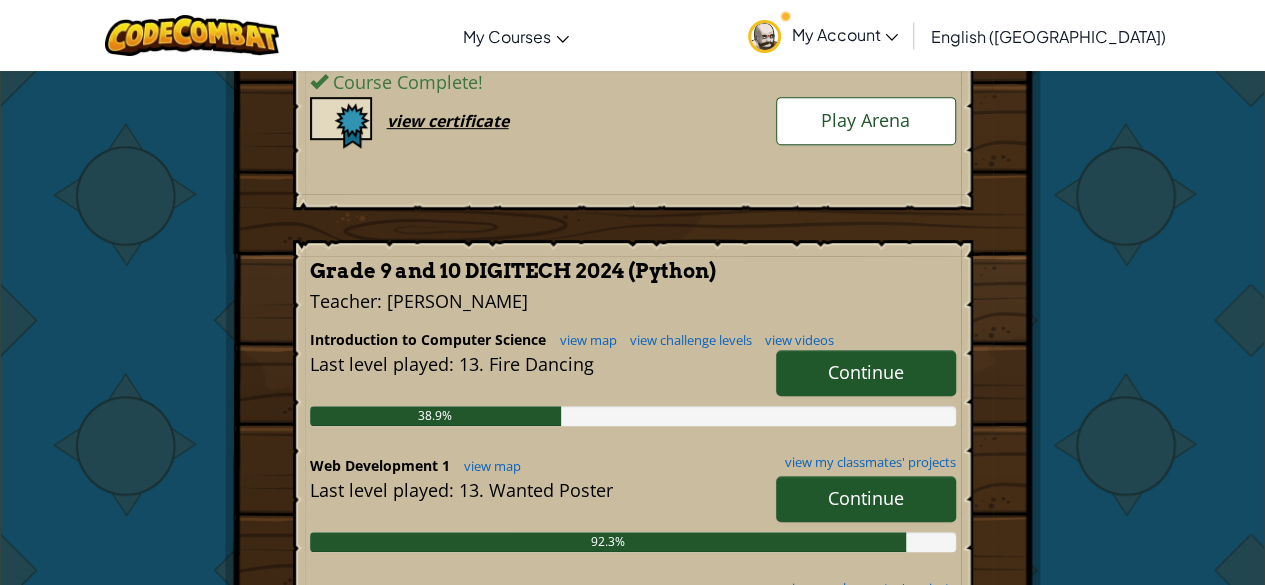 click on "My Account" at bounding box center (844, 34) 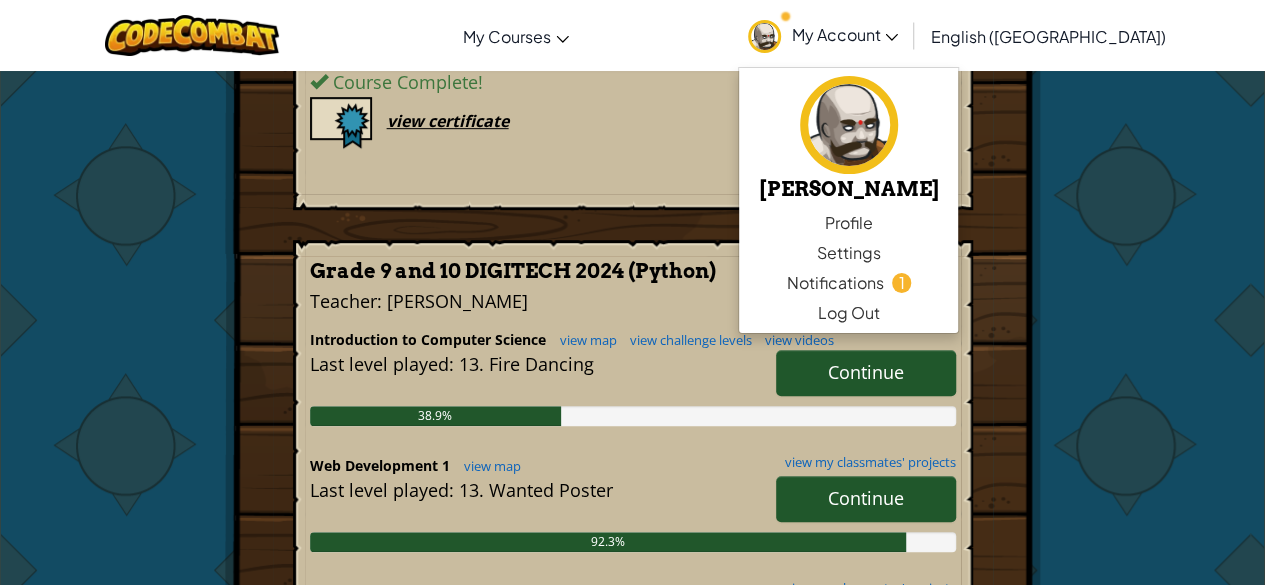 click on "Hero :  [PERSON_NAME] Change Hero Player :  [PERSON_NAME] CS1 Level 12: The Prisoner Levels Completed: 86 Play Next Level Not Started Play Tournament + More AI League Team Rankings : 348 CodePoints World # 92,579  /  7,858,785   players [PERSON_NAME] # 2  /  359   players Grade 9/10 ICT 2023 # 2  /  20   players Grade 9 and 10 DIGITECH 2024 15   players Grade 9 and 10 # 2  /  6   players Current Classes Year 11 and 12 ICT 2025 (C++) Teacher : [PERSON_NAME] Introduction to Computer Science view map   view challenge levels   view videos Course Complete ! Play Arena view certificate Grade 9 and 10 DIGITECH 2024 (Python) Teacher : [PERSON_NAME] Introduction to Computer Science view map   view challenge levels   view videos Continue Last level played : 13. Fire Dancing 38.9% Web Development 1 view map view my classmates' projects Continue Last level played : 13. Wanted Poster 92.3% Web Development 2 view map view my classmates' projects Continue Last level played : 7. JavaScript: Maniac Munchkins 27.3% view map   :" at bounding box center (633, 992) 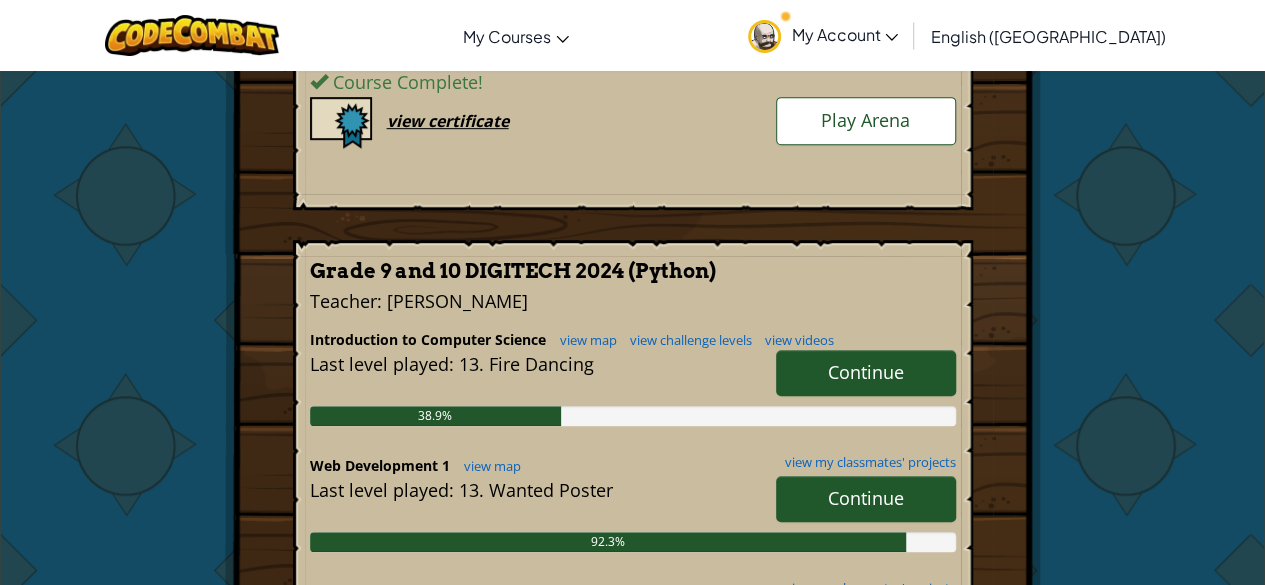 scroll, scrollTop: 0, scrollLeft: 0, axis: both 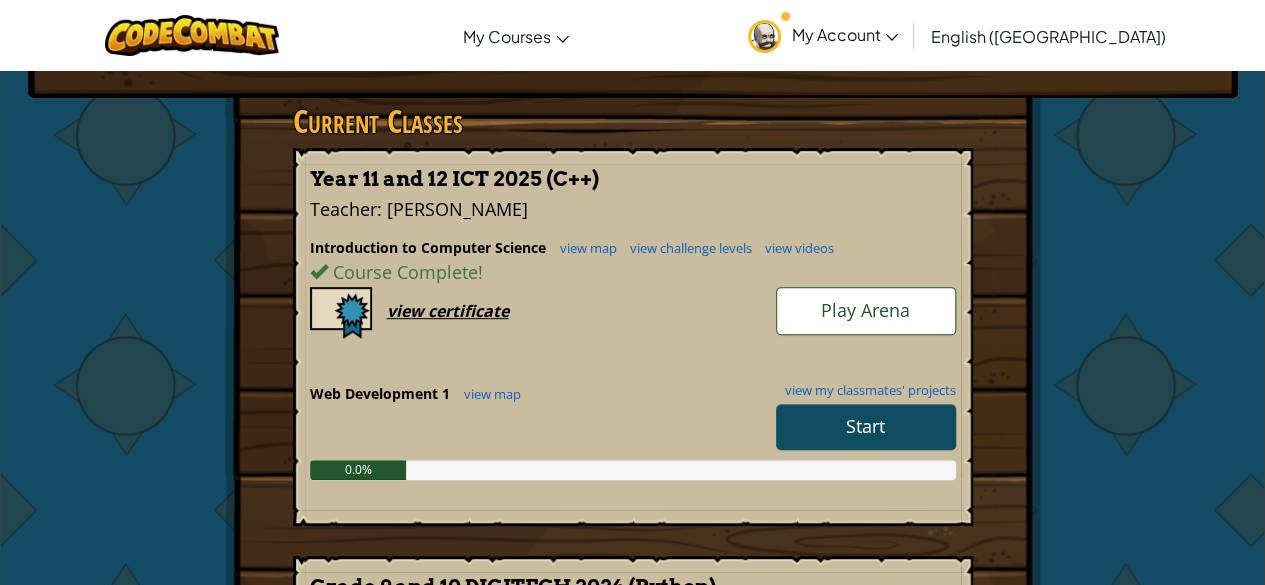 click on "Start" at bounding box center (866, 427) 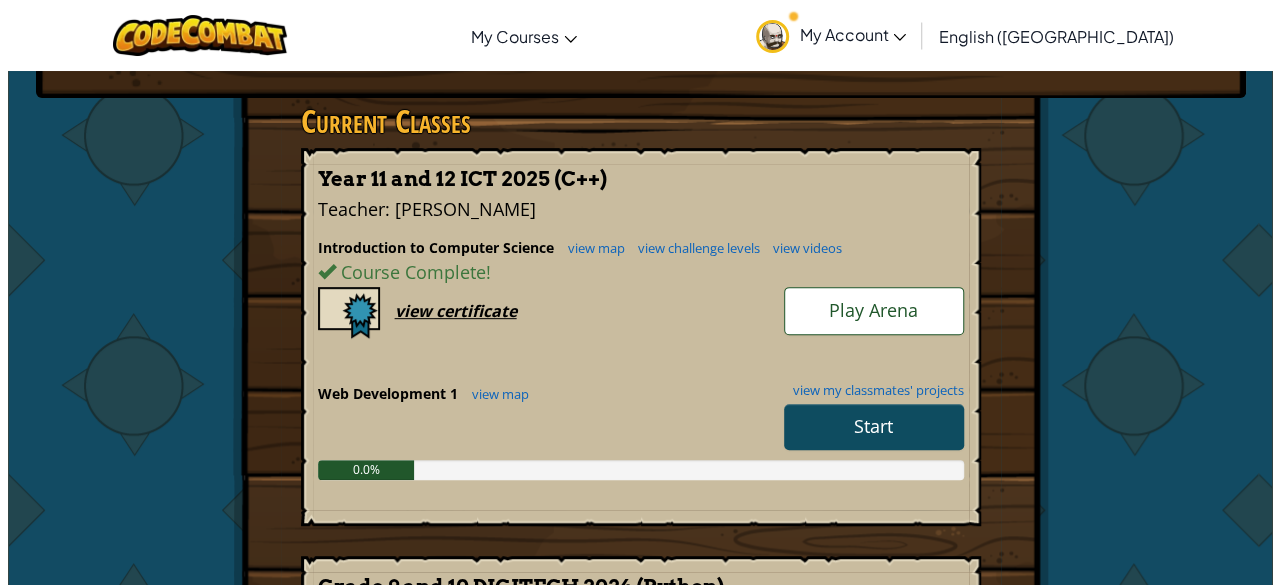 scroll, scrollTop: 0, scrollLeft: 0, axis: both 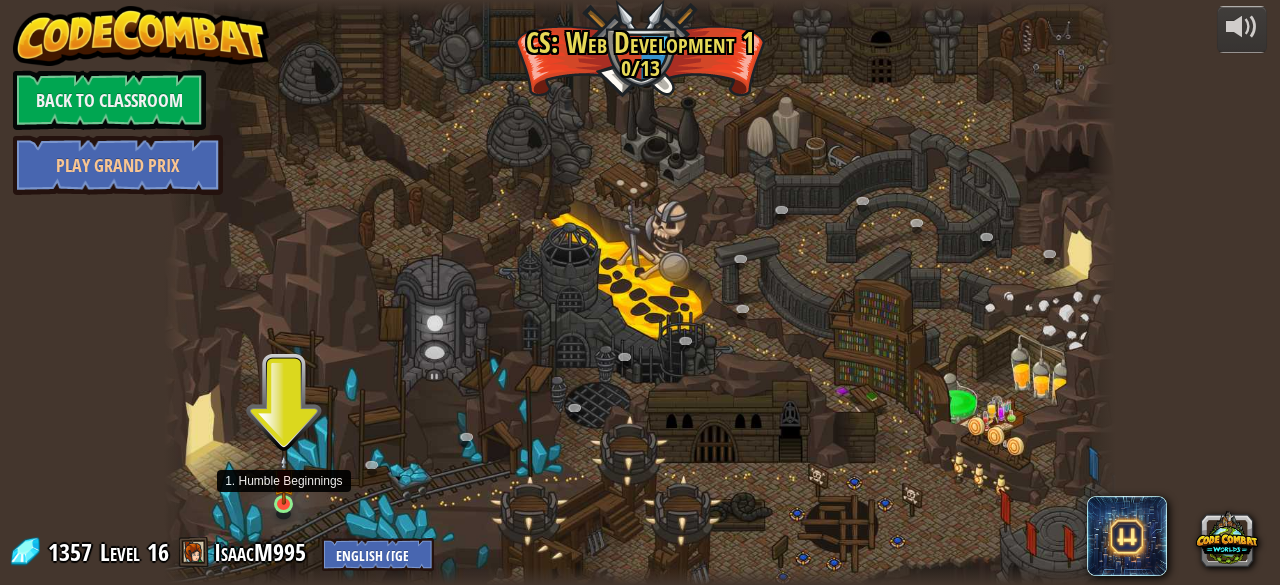 click at bounding box center (284, 479) 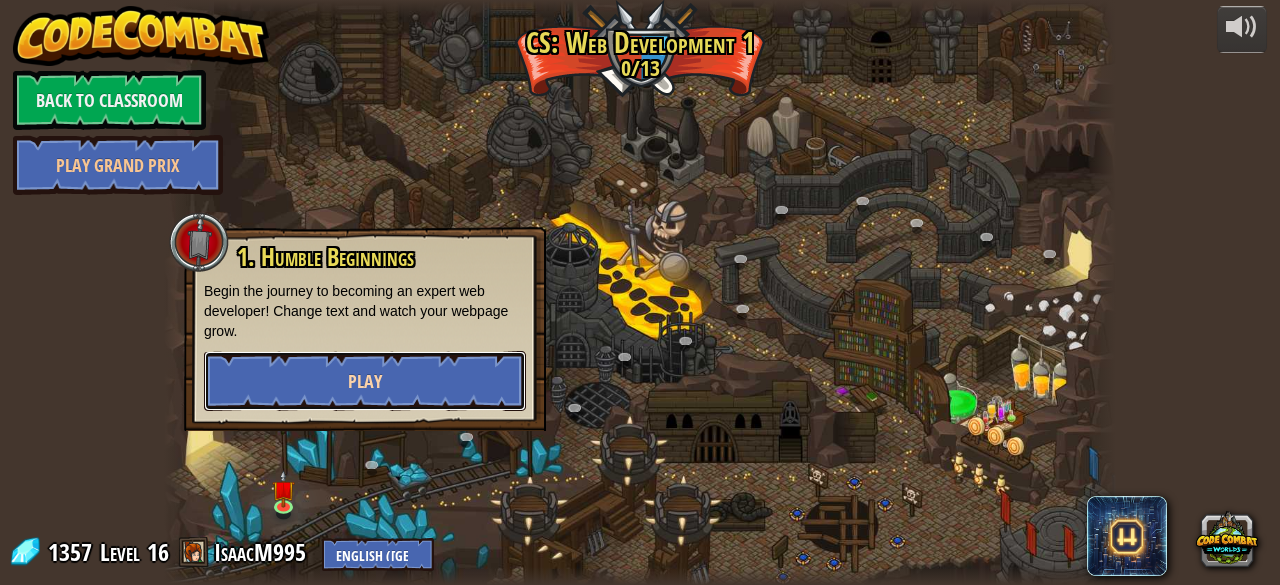 click on "Play" at bounding box center (365, 381) 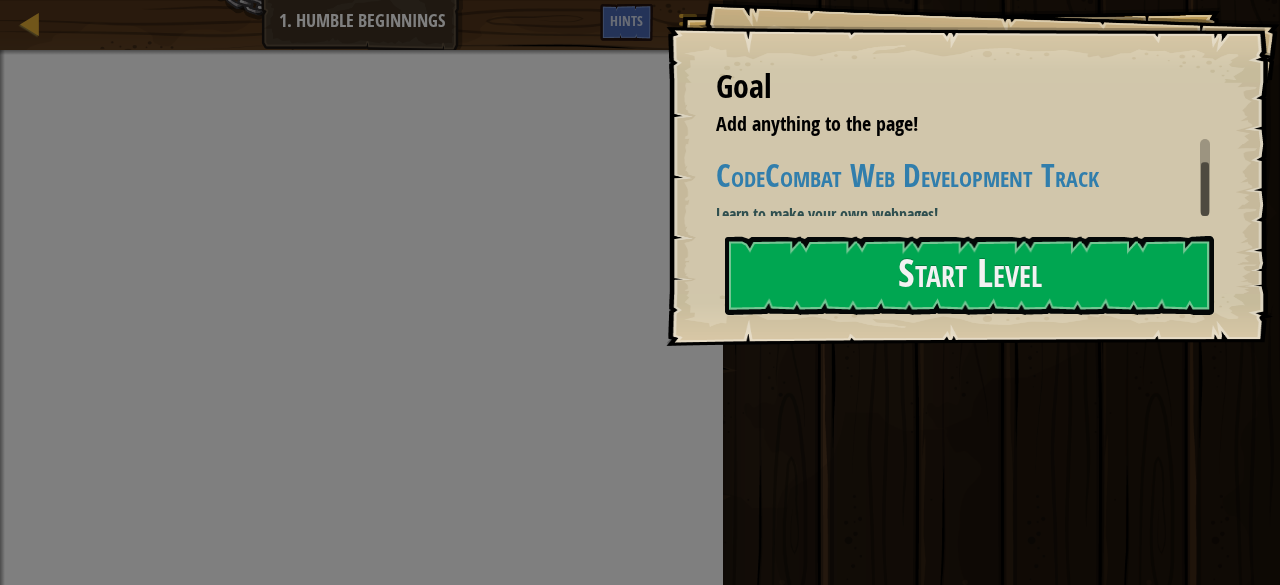 scroll, scrollTop: 19, scrollLeft: 0, axis: vertical 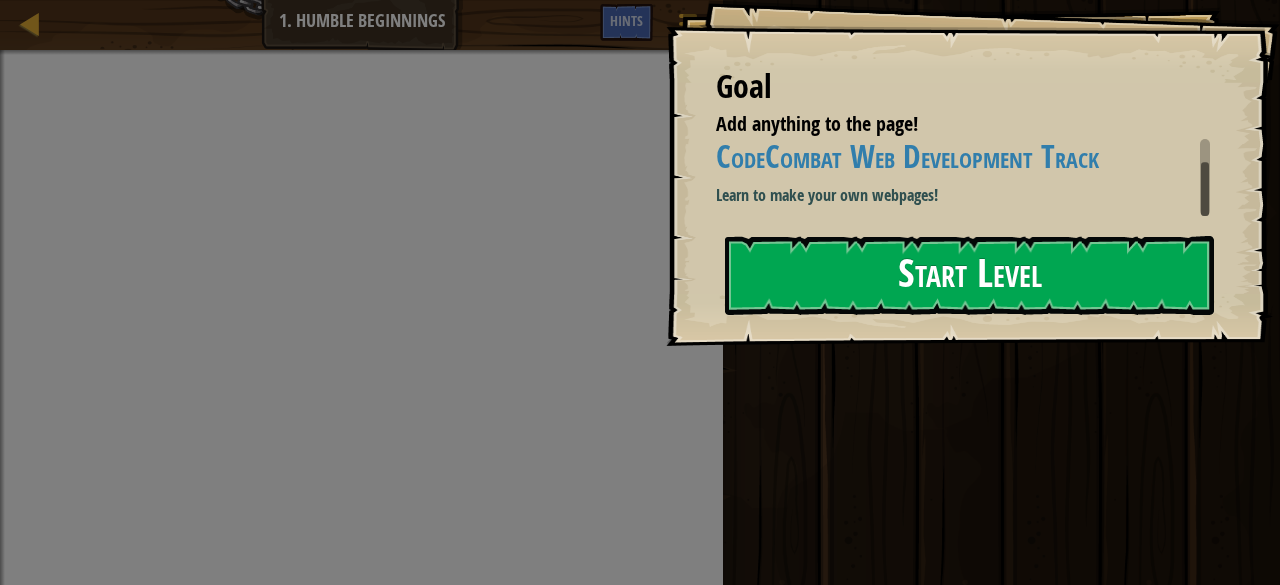 click on "Start Level" at bounding box center (969, 275) 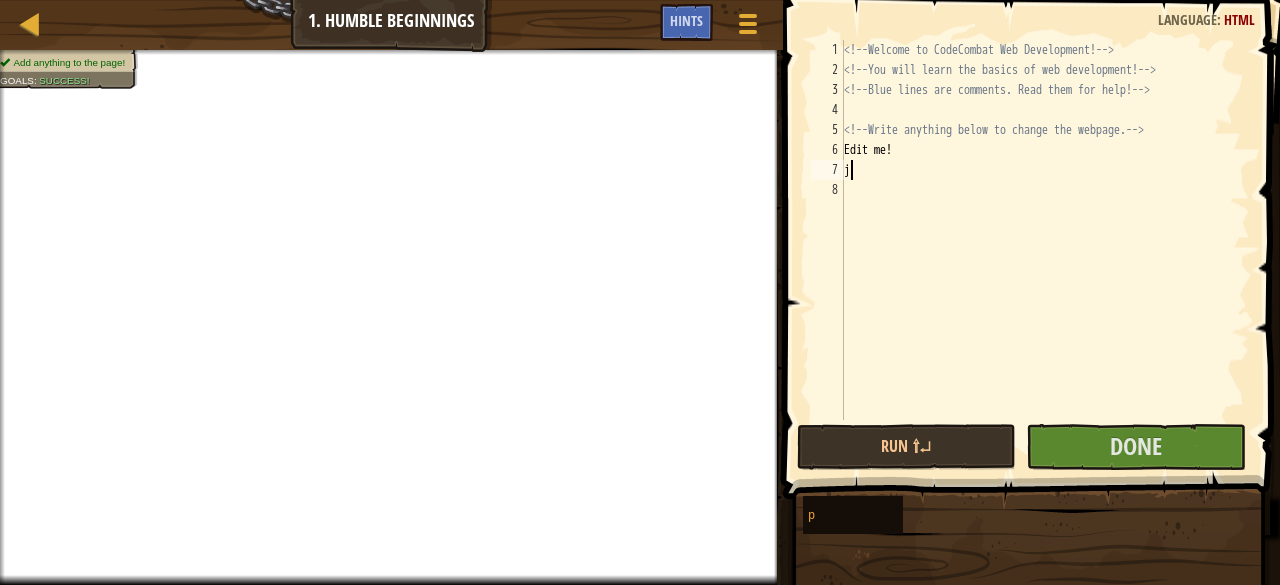scroll, scrollTop: 9, scrollLeft: 0, axis: vertical 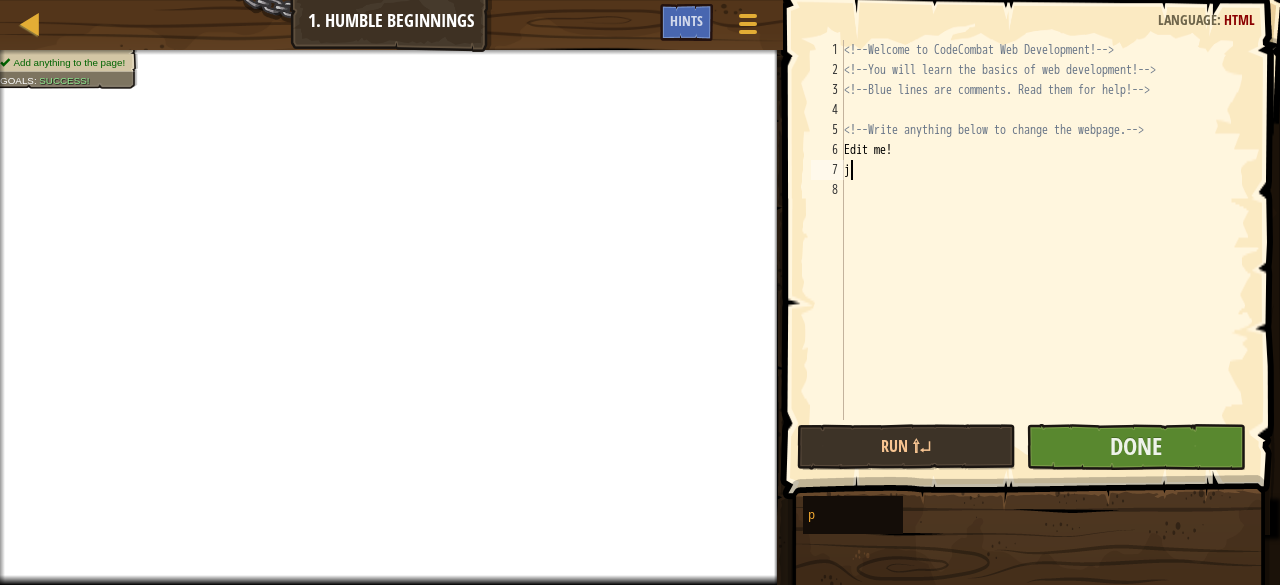 type on "j" 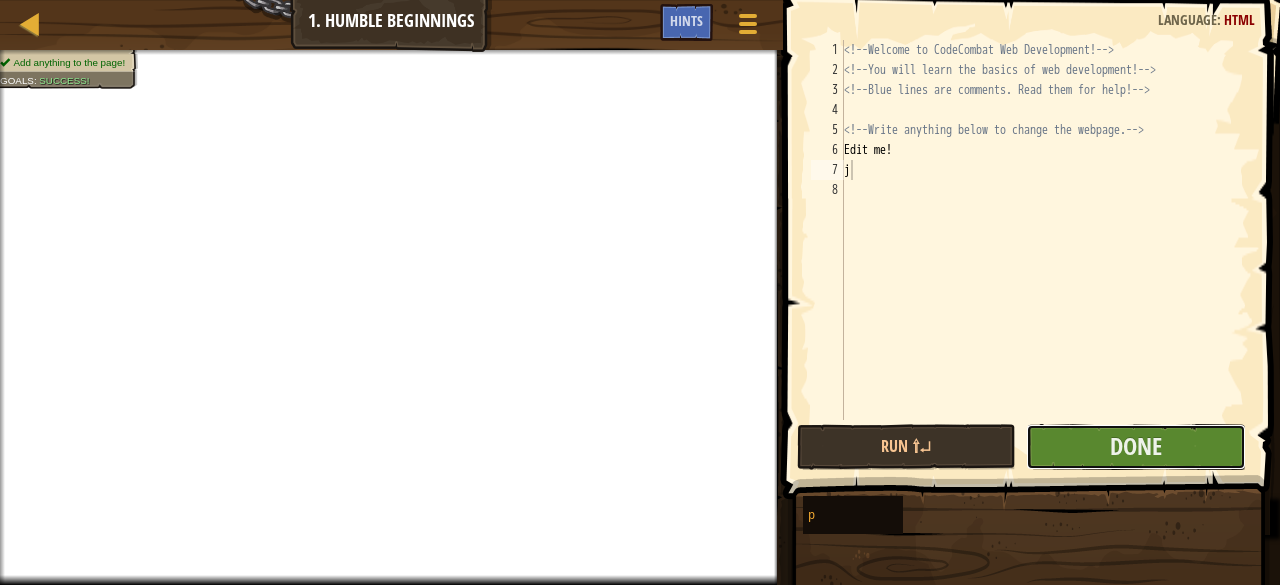 click on "Done" at bounding box center (1135, 447) 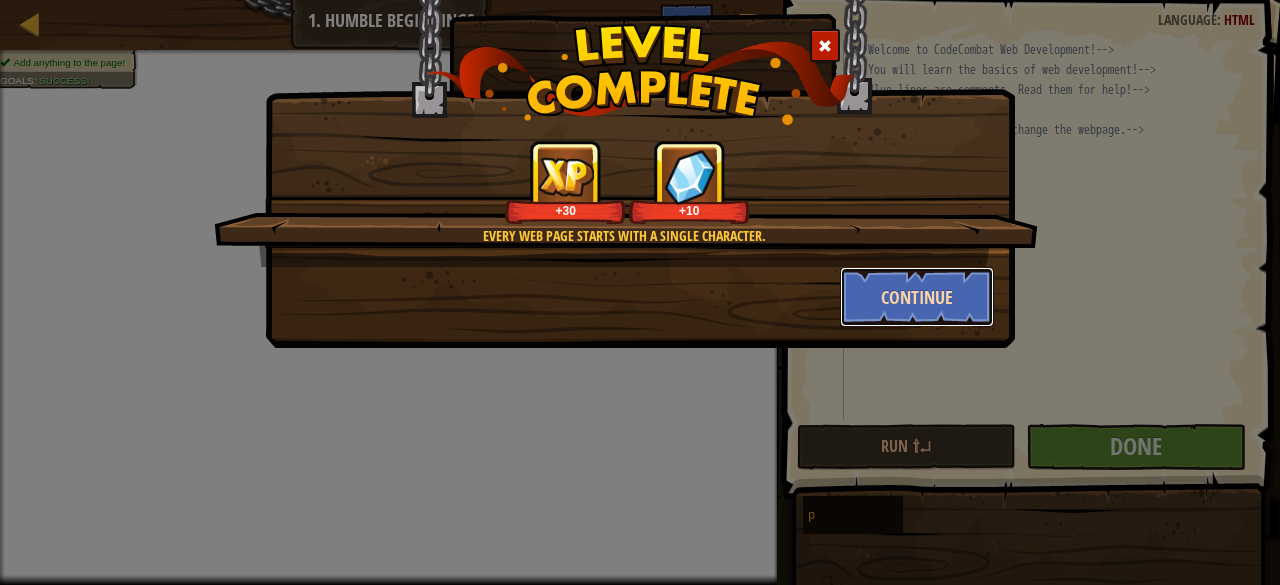 click on "Continue" at bounding box center [917, 297] 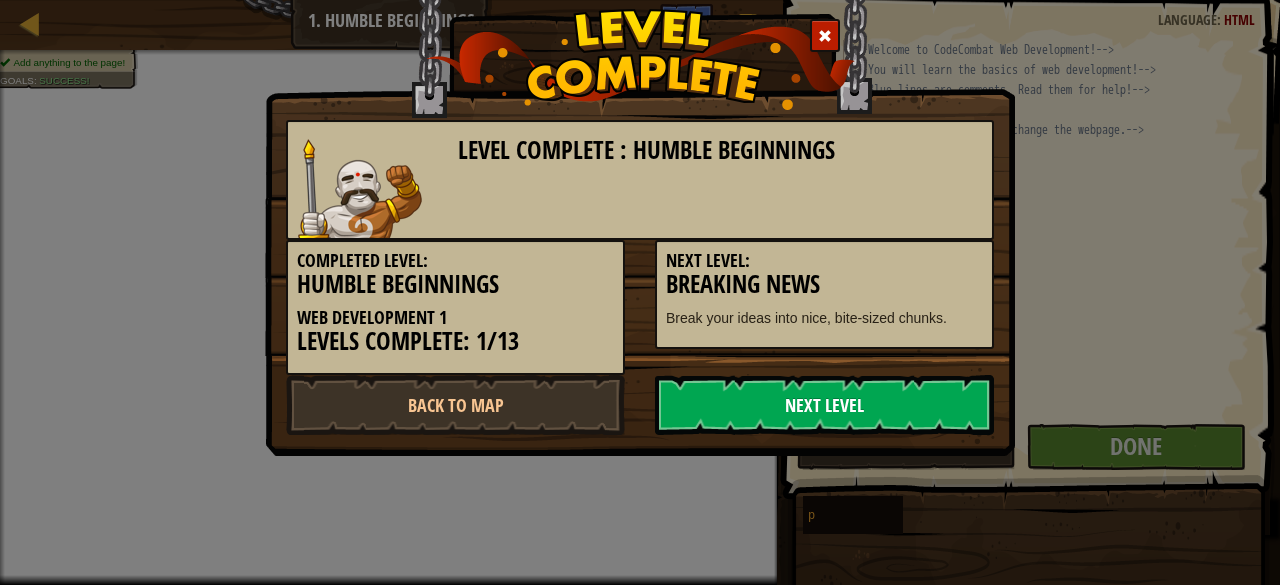 click on "Next Level" at bounding box center [824, 405] 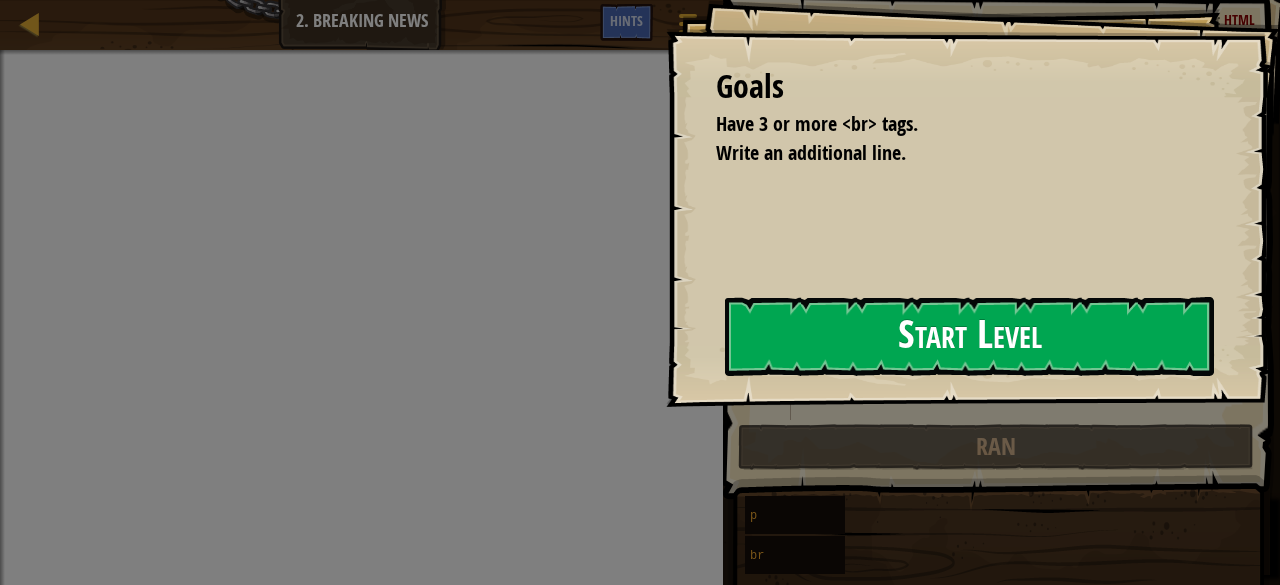 click on "Start Level" at bounding box center [969, 336] 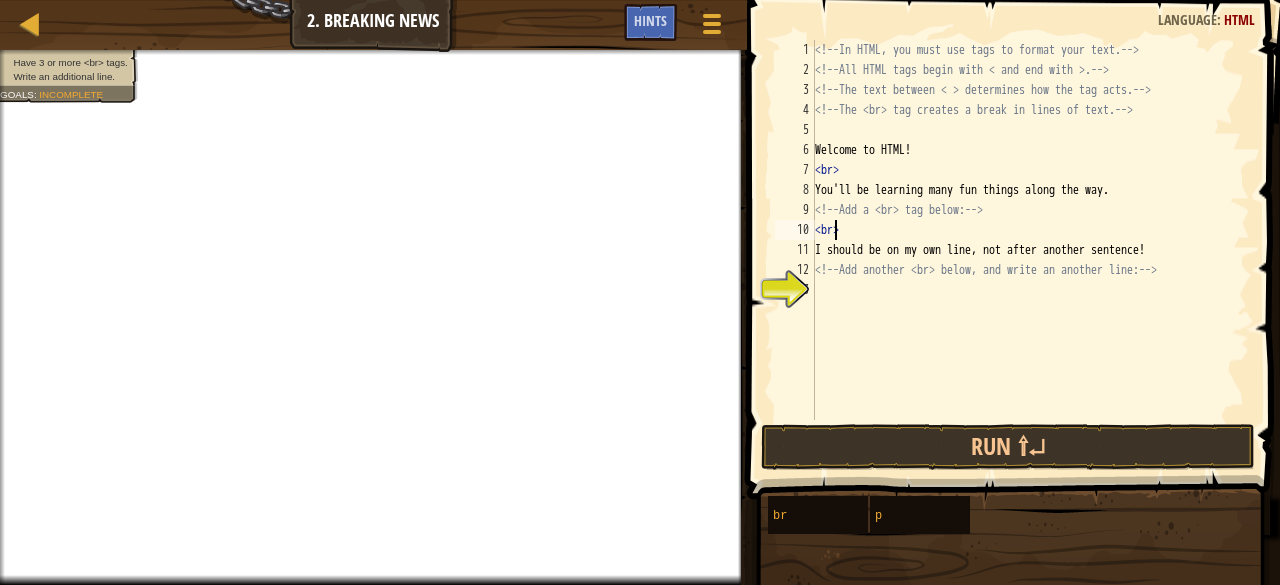 scroll, scrollTop: 9, scrollLeft: 1, axis: both 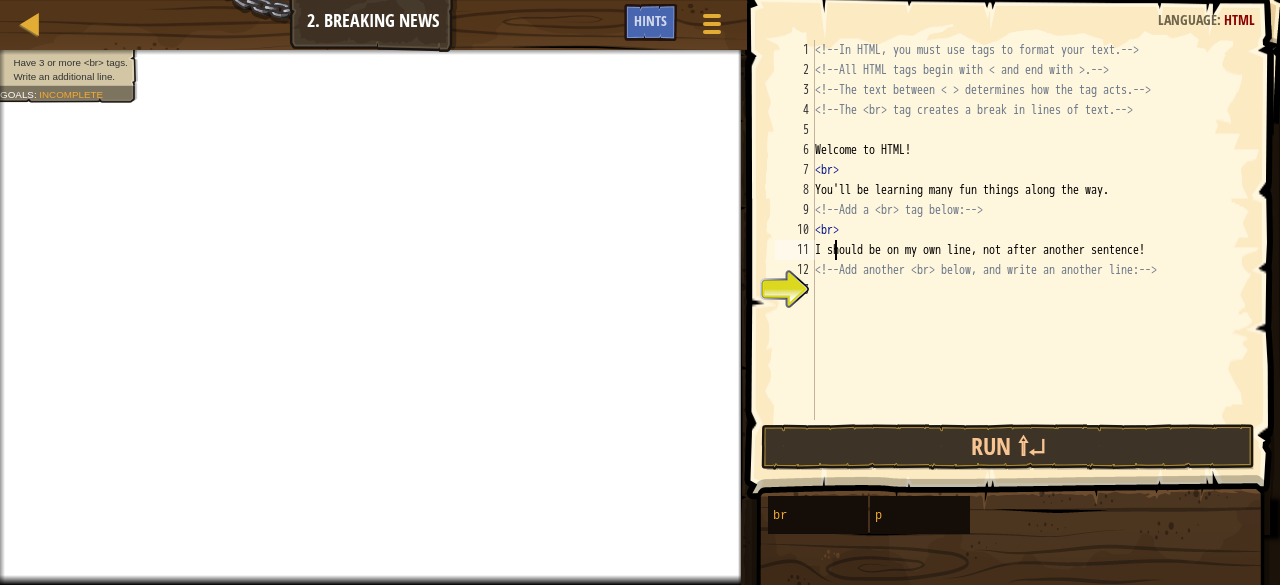 type on "<!-- Add another <br> below, and write an another line: -->" 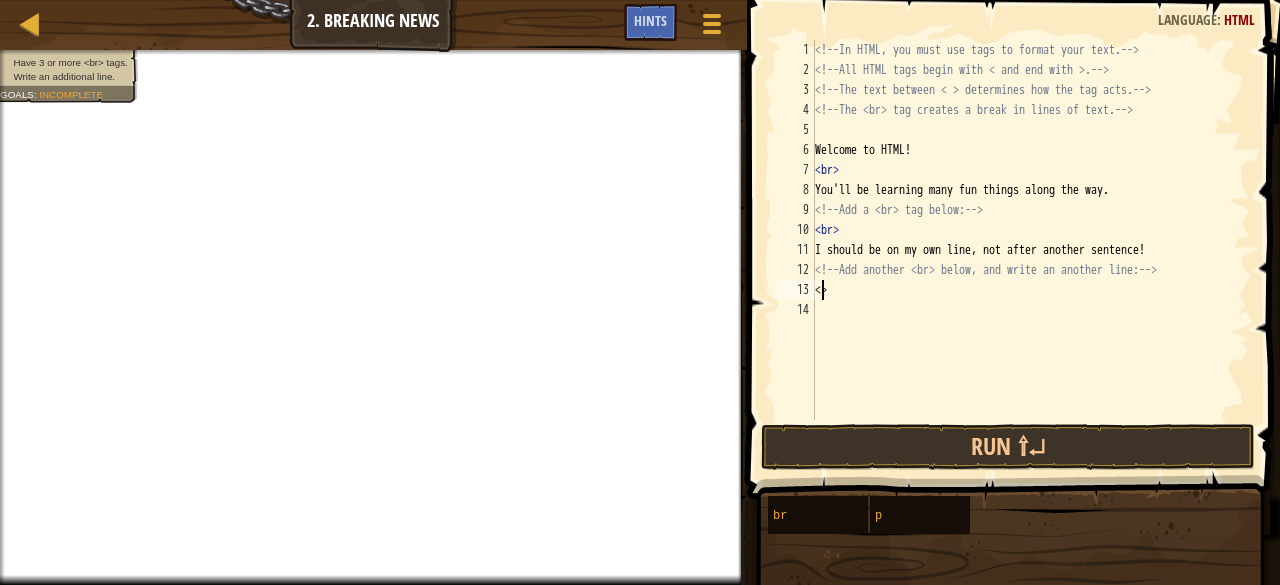 scroll, scrollTop: 9, scrollLeft: 0, axis: vertical 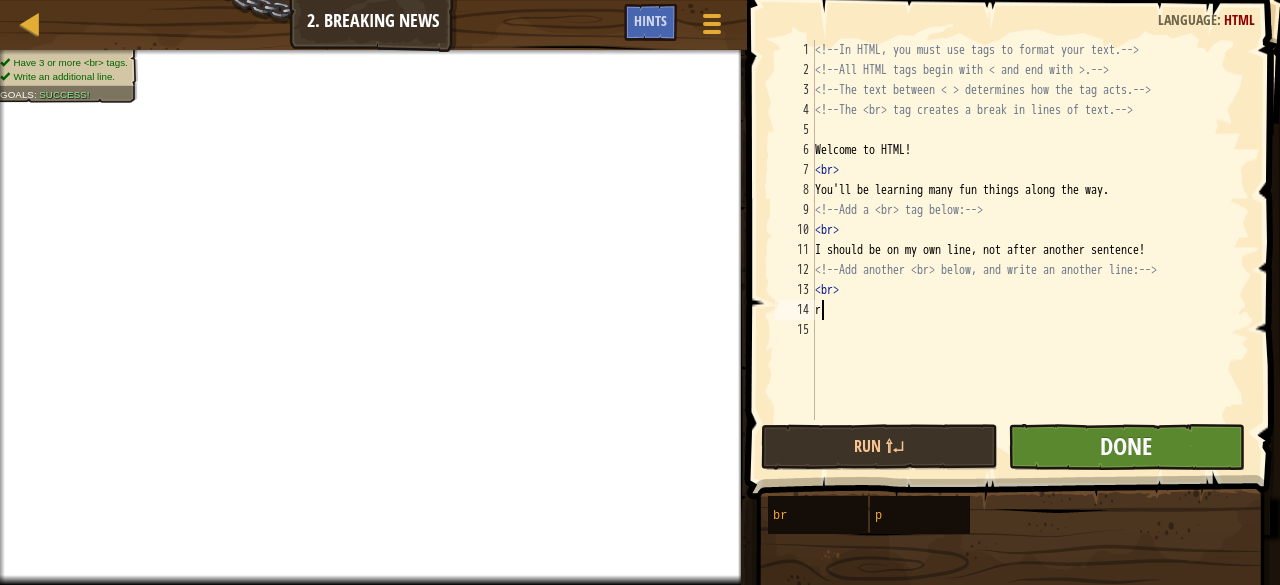type on "r" 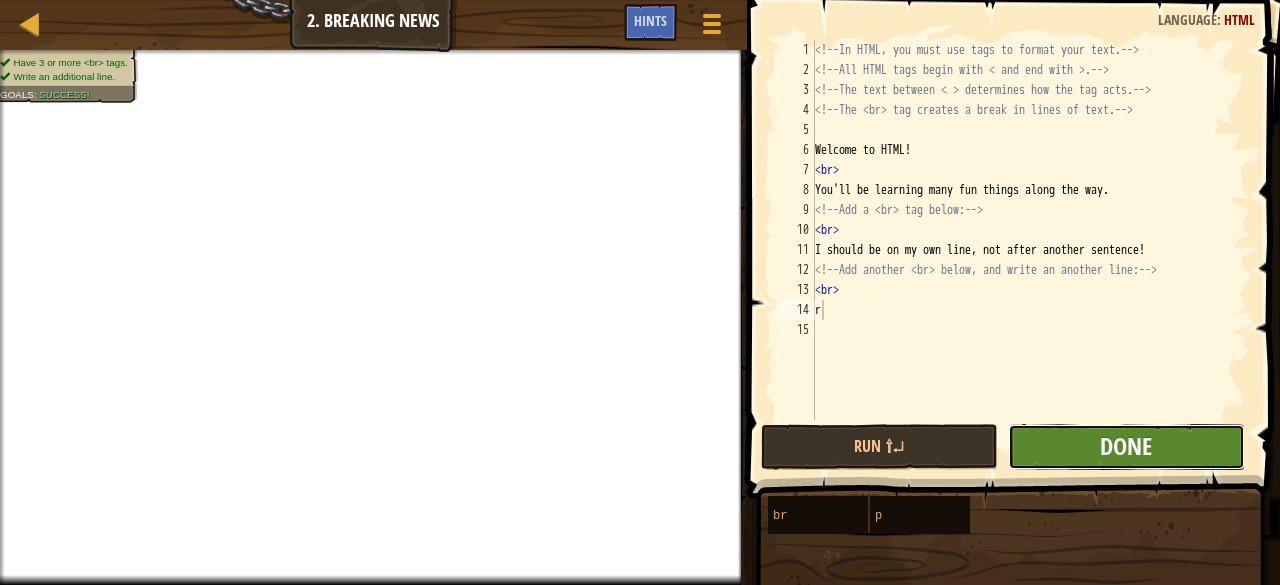 click on "Done" at bounding box center [1126, 446] 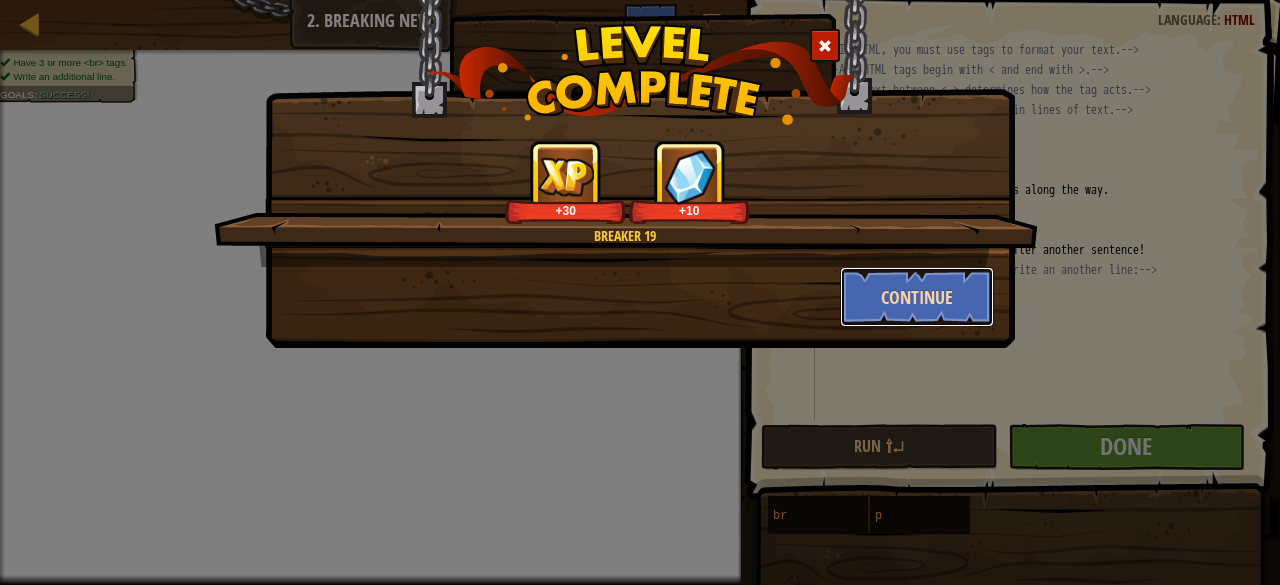 click on "Continue" at bounding box center (917, 297) 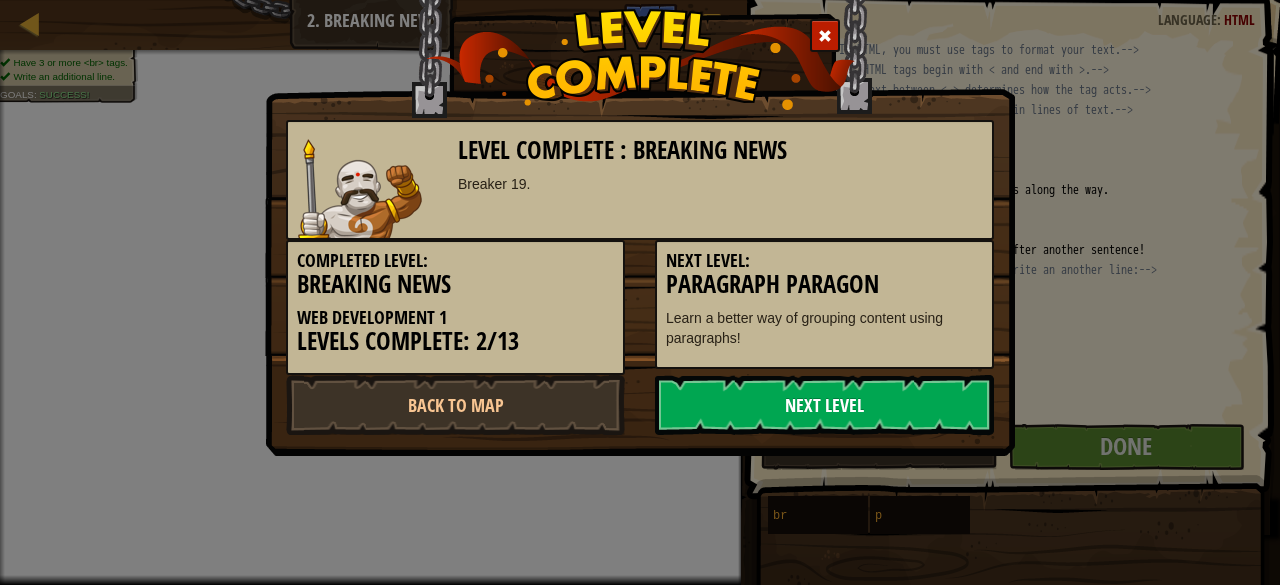 click on "Next Level" at bounding box center (824, 405) 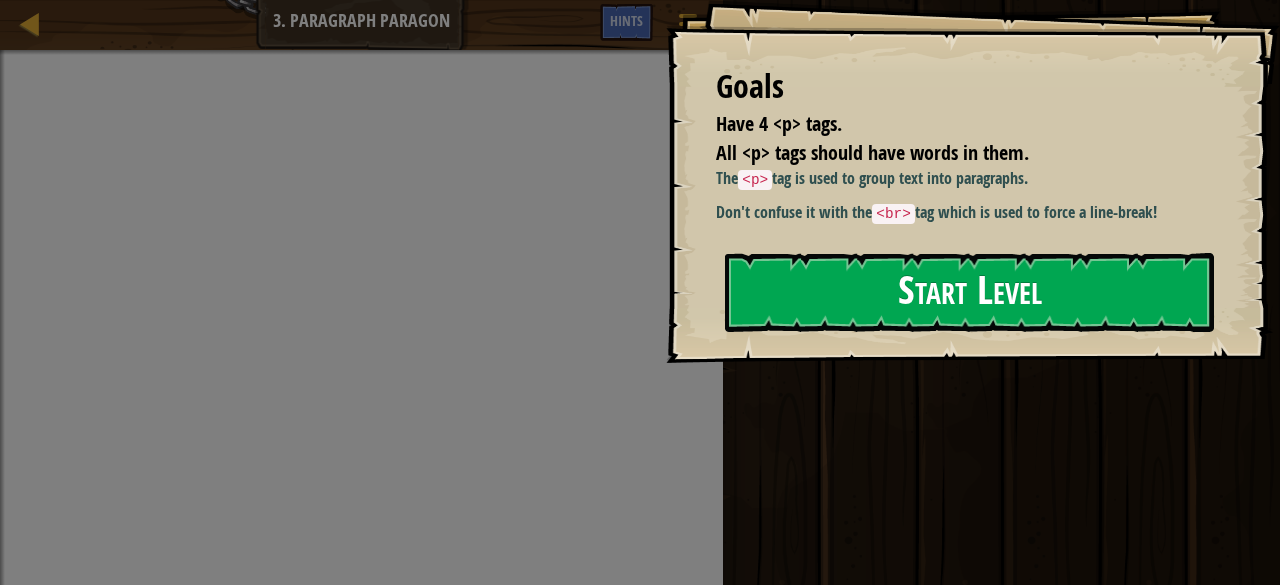 click on "Start Level" at bounding box center (969, 292) 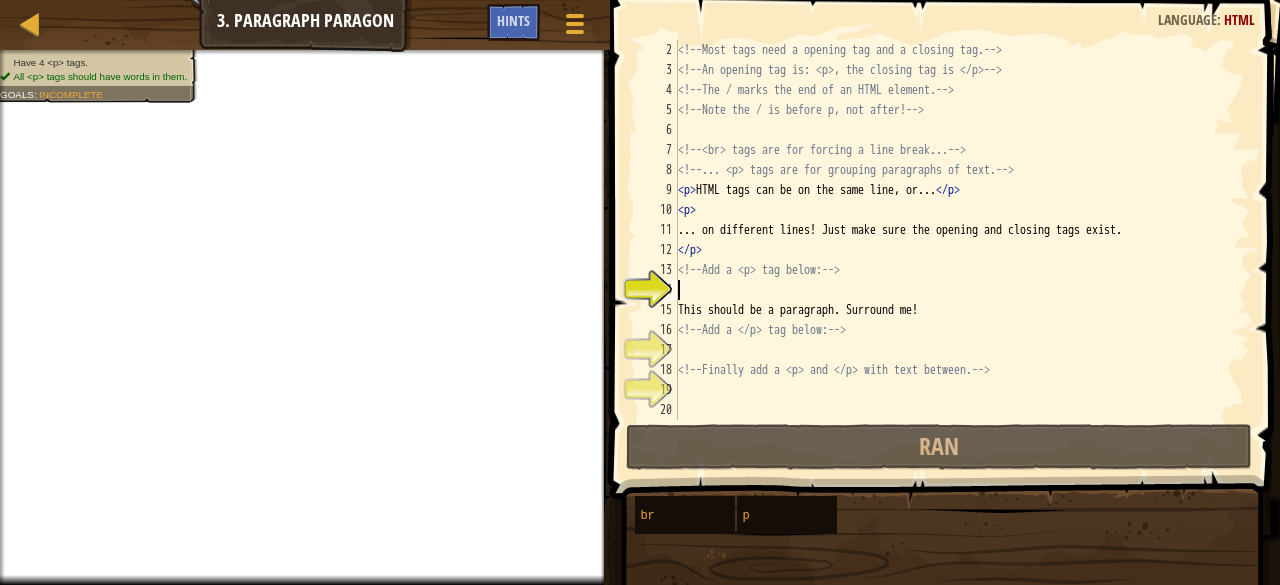 scroll, scrollTop: 19, scrollLeft: 0, axis: vertical 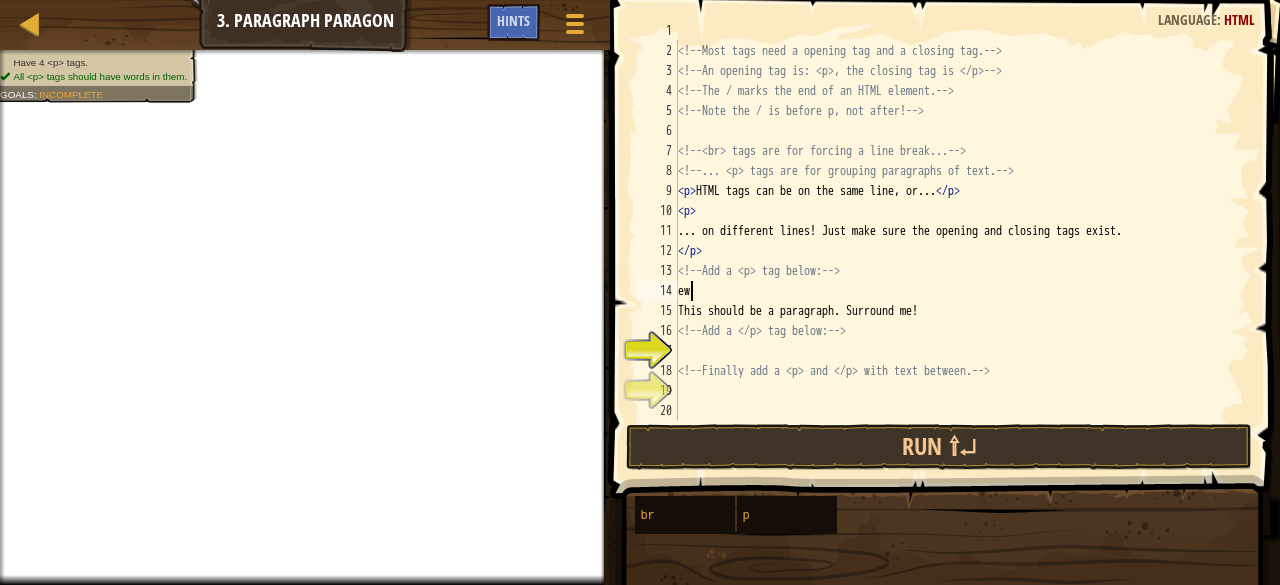 type on "e" 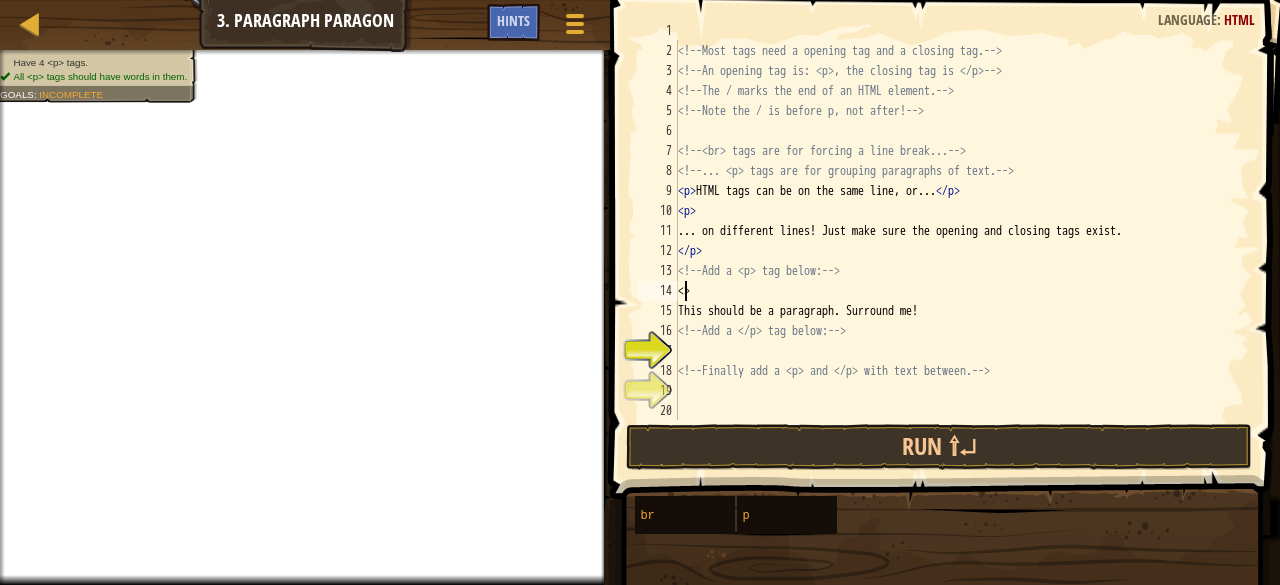 scroll, scrollTop: 9, scrollLeft: 0, axis: vertical 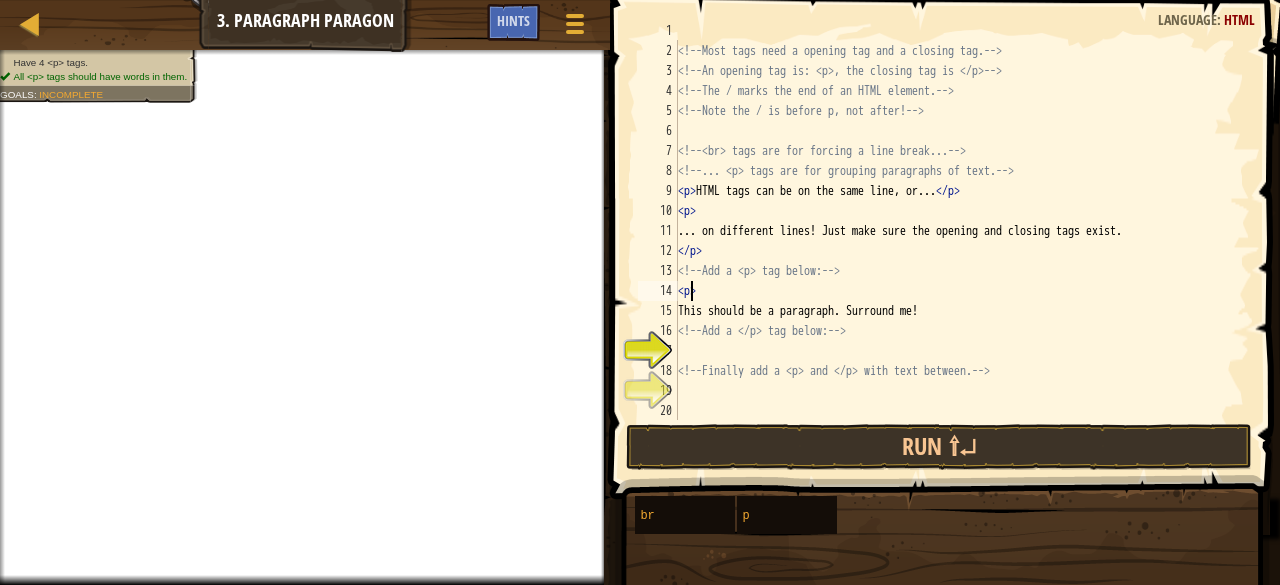 type on "<!-- Add a </p> tag below: -->" 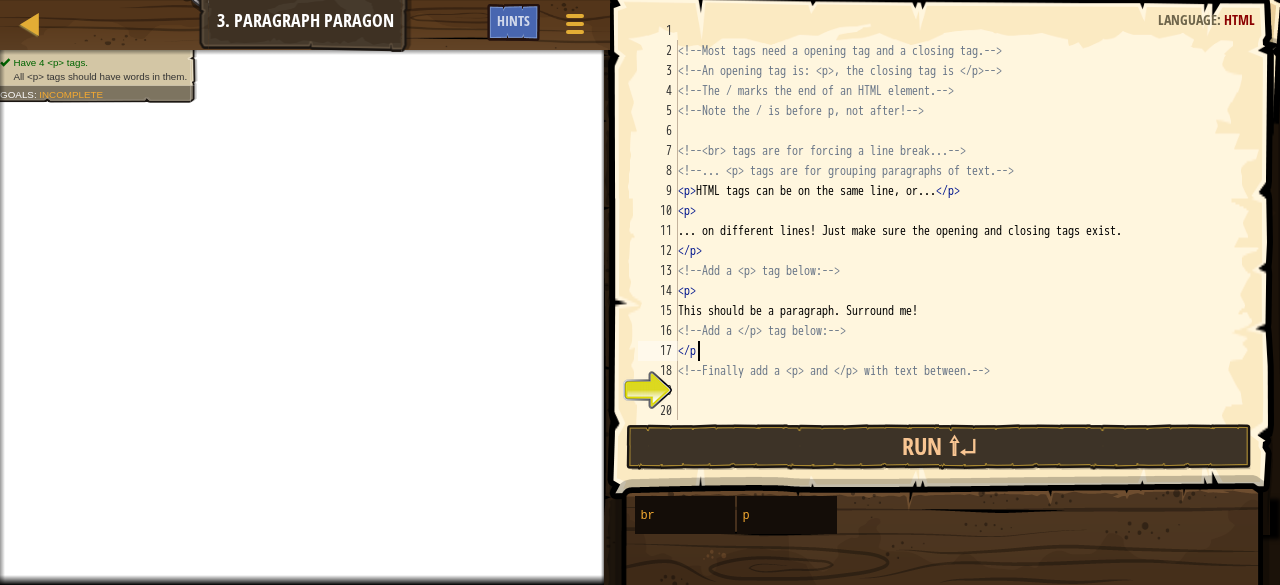 scroll, scrollTop: 9, scrollLeft: 0, axis: vertical 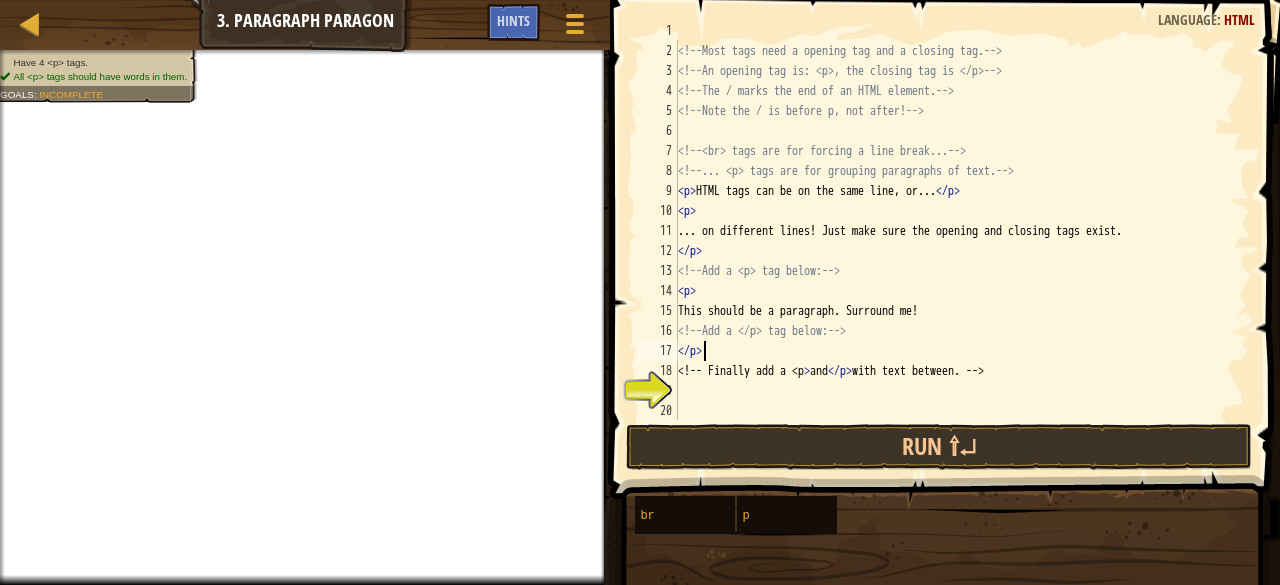 type on "<!-- Finally add a <p> and </p> with text between. -->" 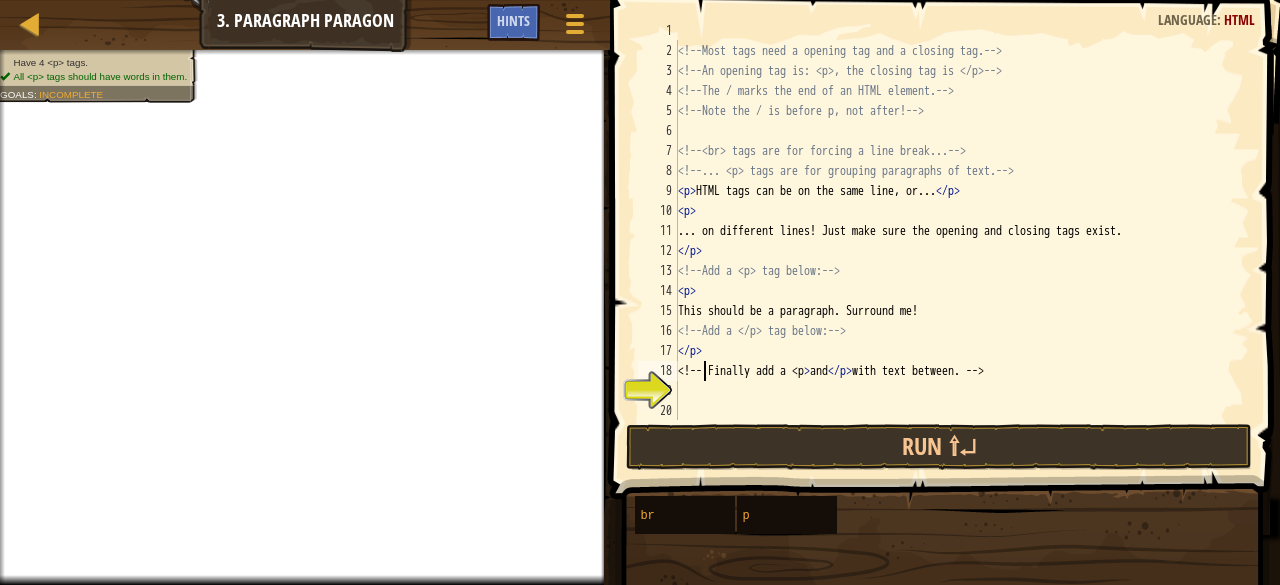 scroll, scrollTop: 9, scrollLeft: 0, axis: vertical 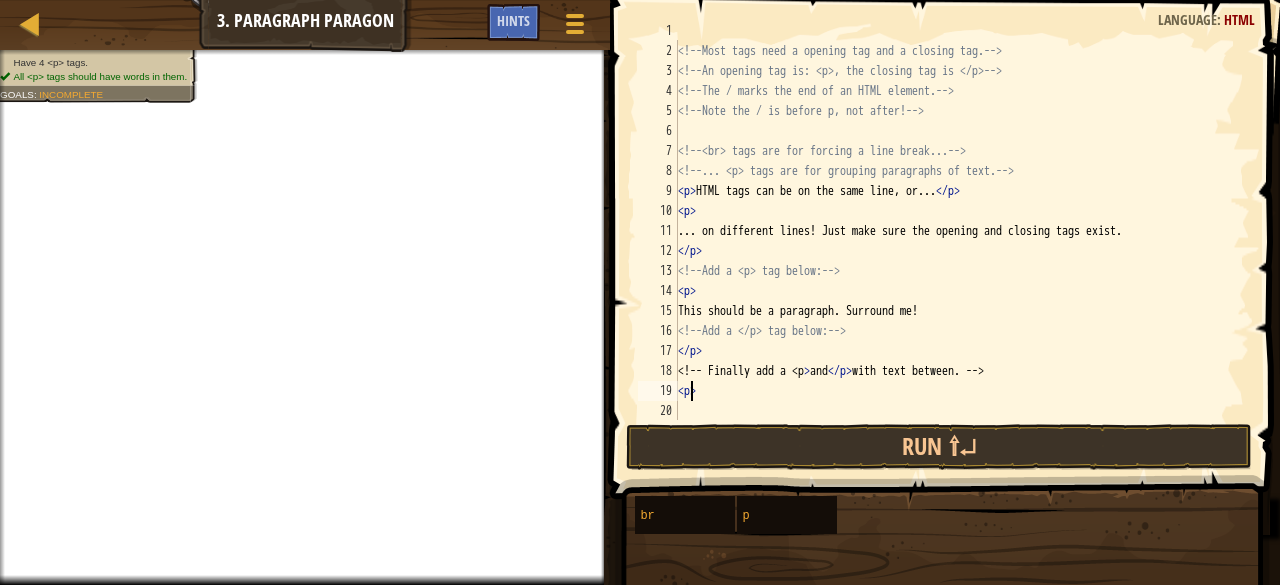 type on "<p>" 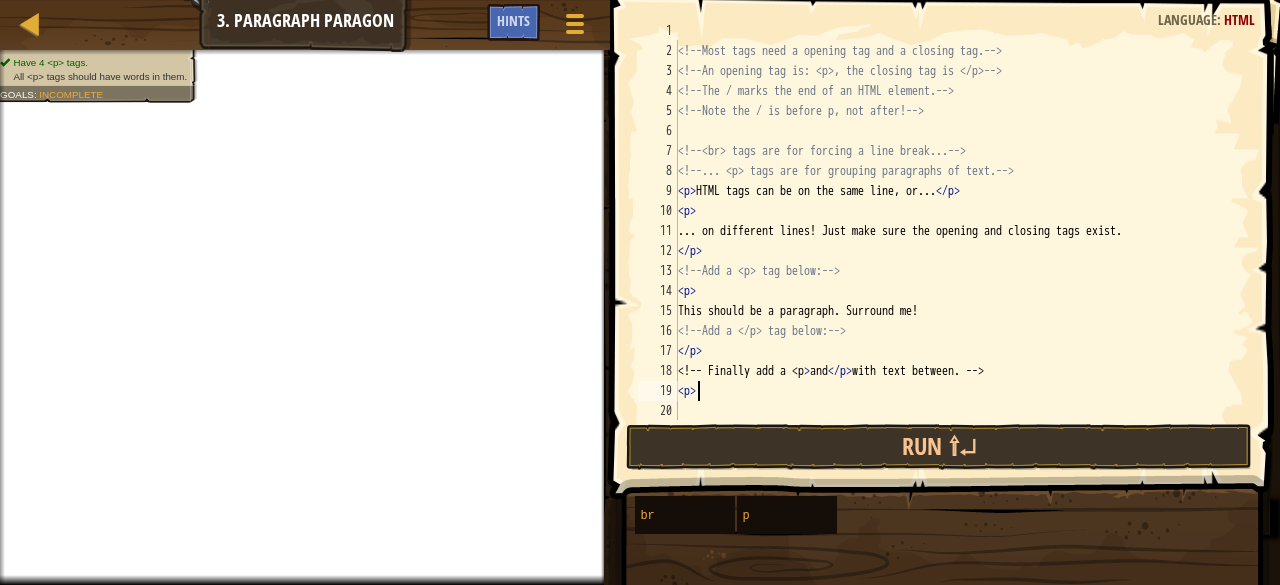 scroll, scrollTop: 9, scrollLeft: 0, axis: vertical 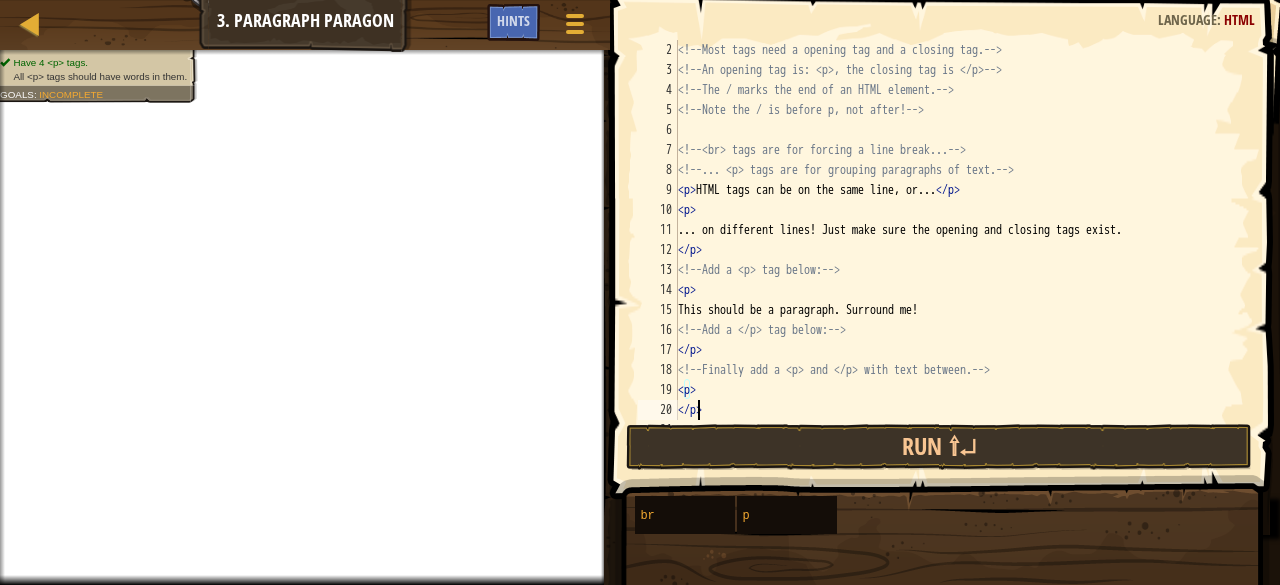 type on "<p>" 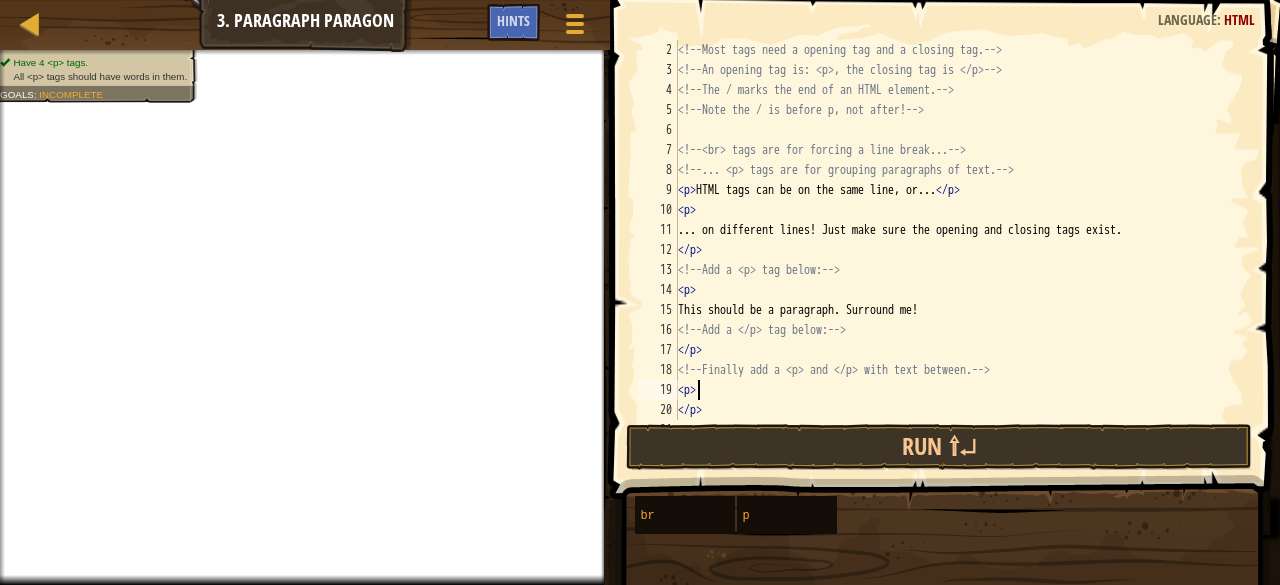 scroll, scrollTop: 9, scrollLeft: 0, axis: vertical 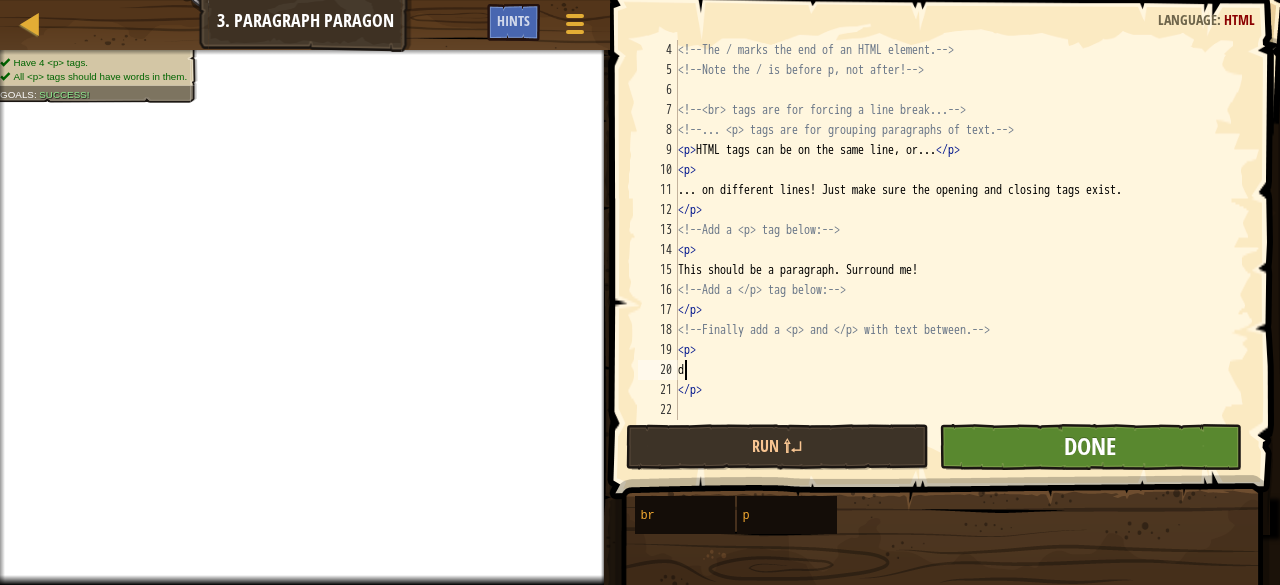 type on "d" 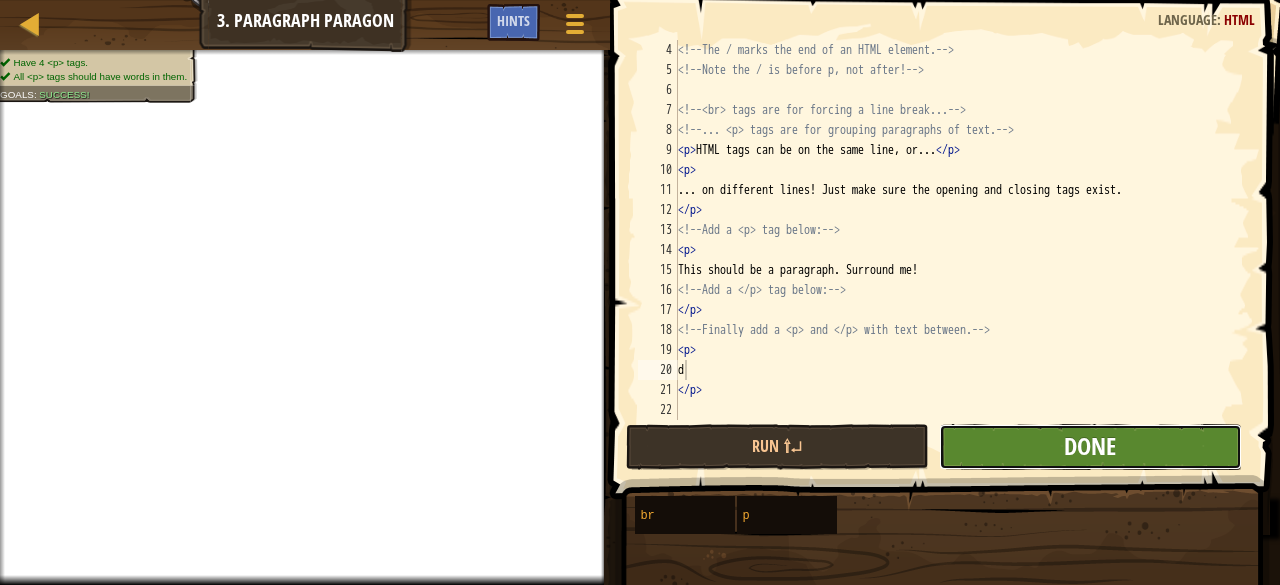 click on "Done" at bounding box center (1090, 446) 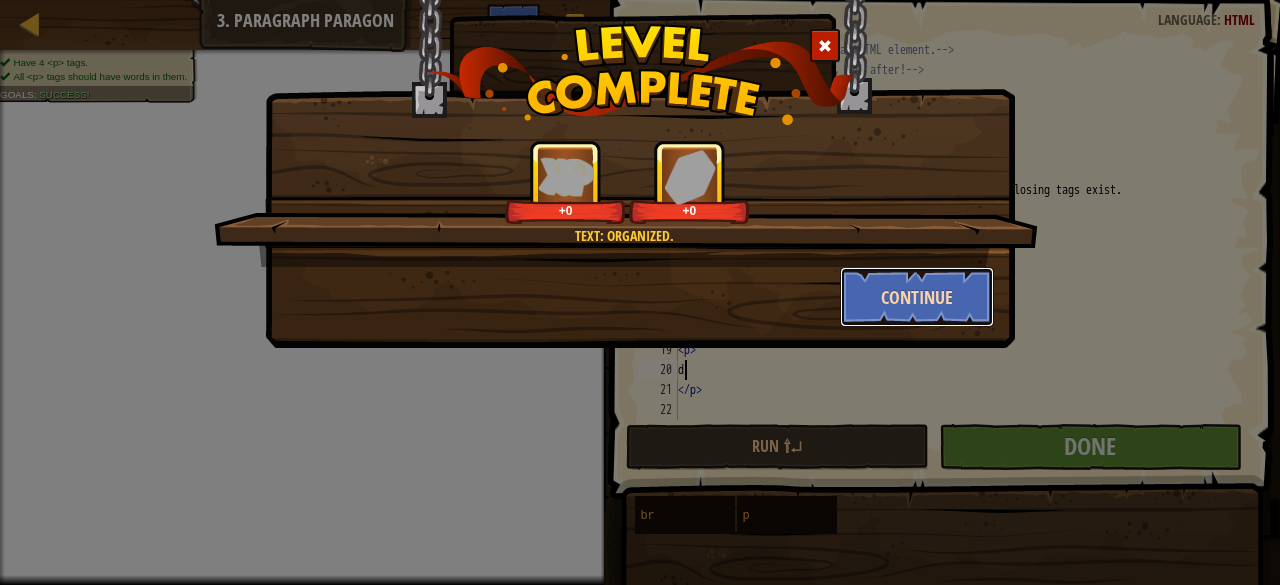 click on "Continue" at bounding box center [917, 297] 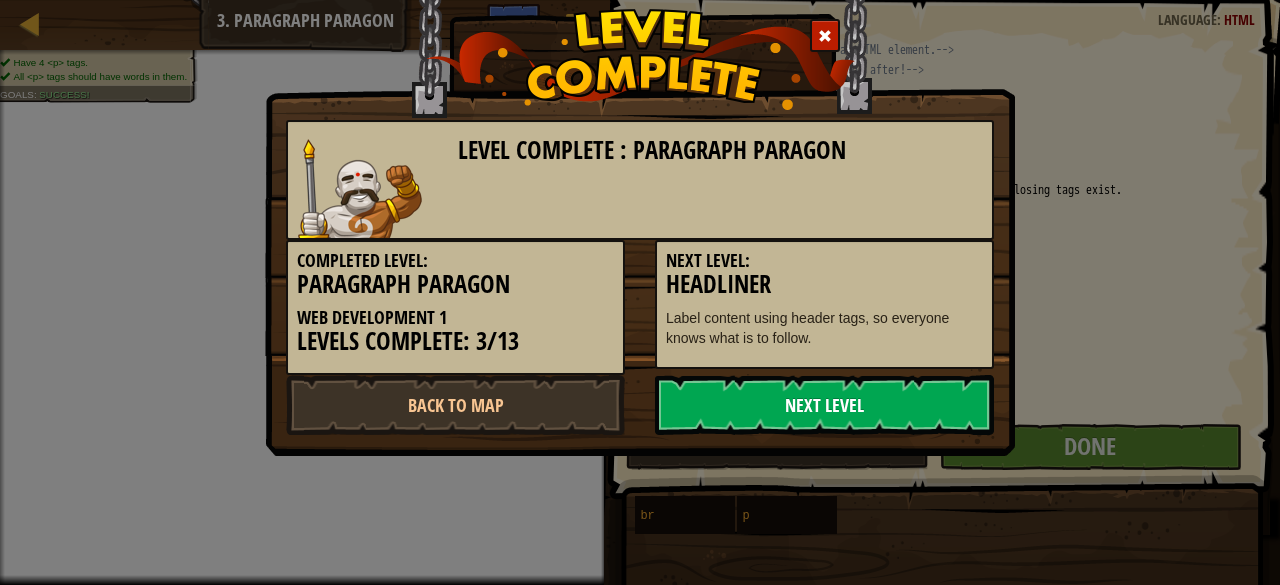 click on "Next Level" at bounding box center [824, 405] 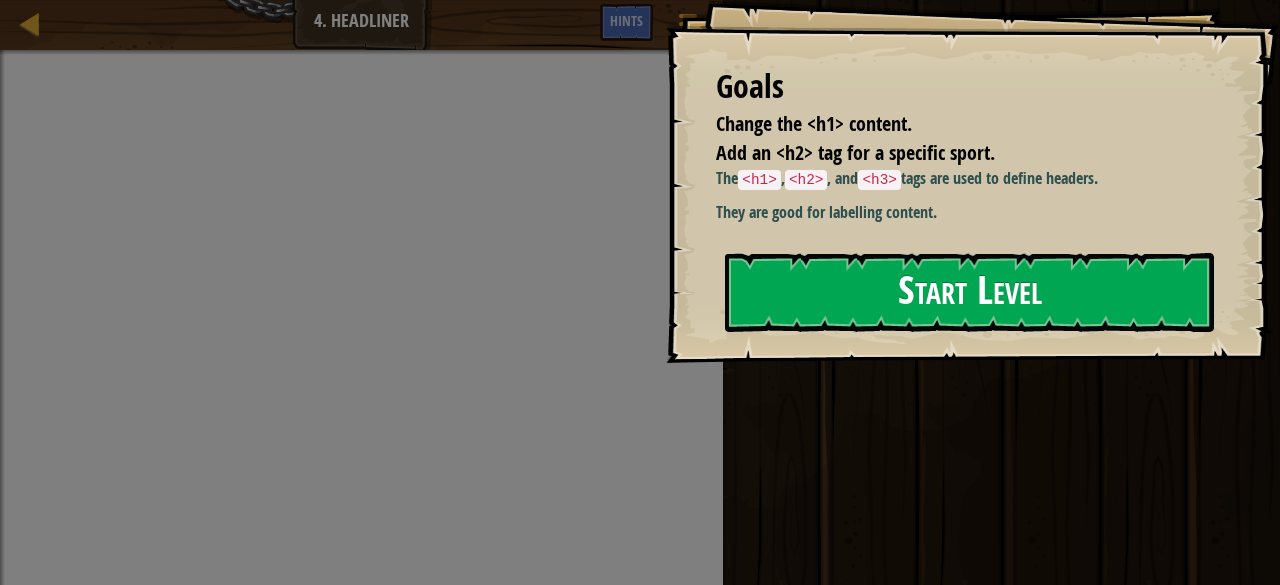 click on "Start Level" at bounding box center [969, 292] 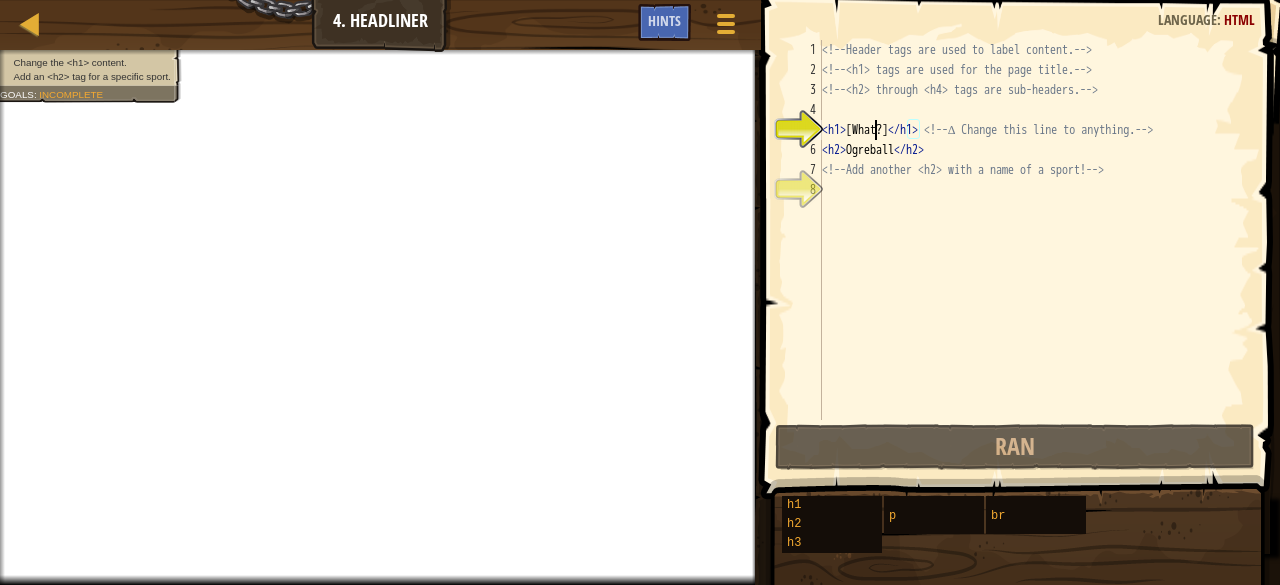 click on "<!--  Header tags are used to label content.  --> <!--  <h1> tags are used for the page title.  --> <!--  <h2> through <h4> tags are sub-headers.   --> < h1 > [What?] </ h1 >   <!--  ∆ Change this line to anything.  --> < h2 > Ogreball </ h2 > <!--  Add another <h2> with a name of a sport!   -->" at bounding box center [1034, 250] 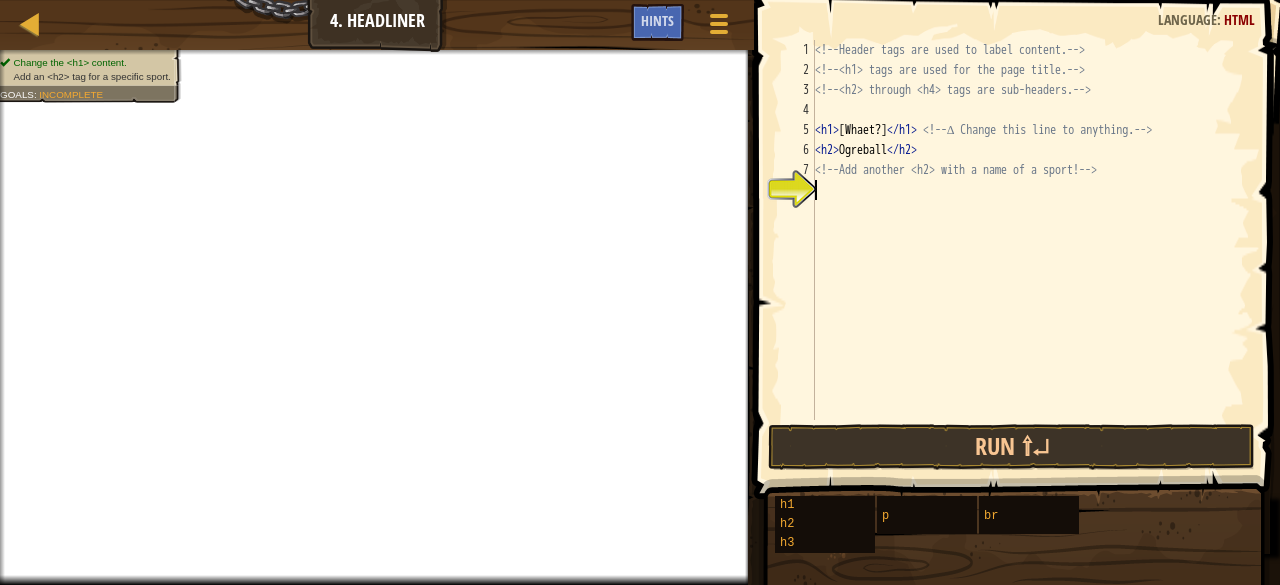 click on "<!--  Header tags are used to label content.  --> <!--  <h1> tags are used for the page title.  --> <!--  <h2> through <h4> tags are sub-headers.   --> < h1 > [Whaet?] </ h1 >   <!--  ∆ Change this line to anything.  --> < h2 > Ogreball </ h2 > <!--  Add another <h2> with a name of a sport!   -->" at bounding box center (1030, 250) 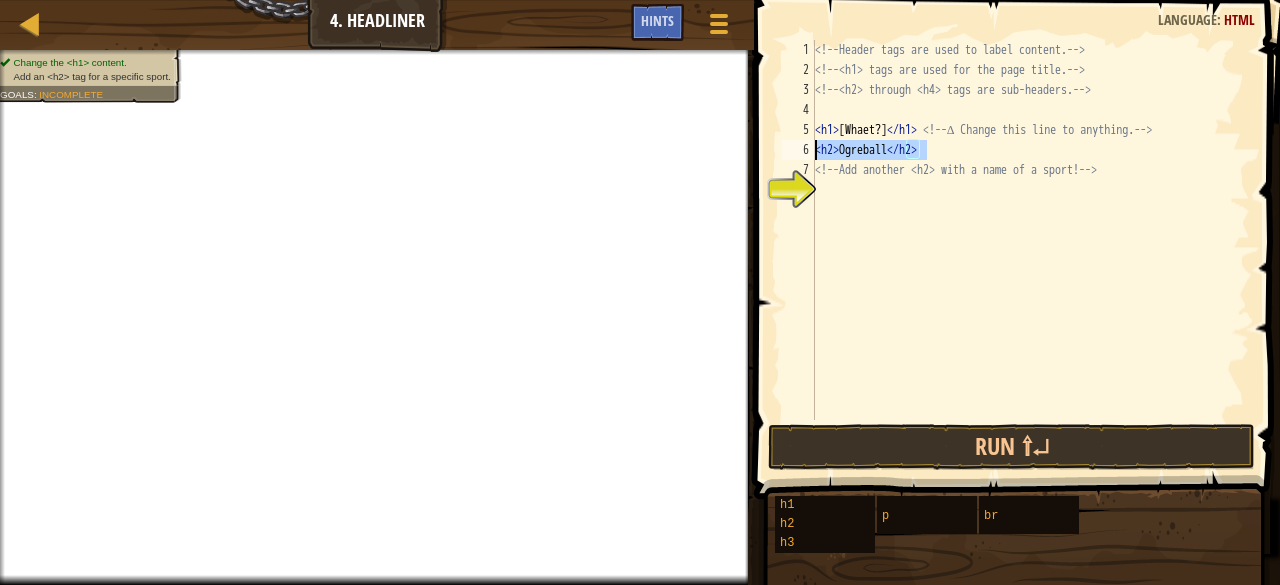 drag, startPoint x: 929, startPoint y: 151, endPoint x: 806, endPoint y: 148, distance: 123.03658 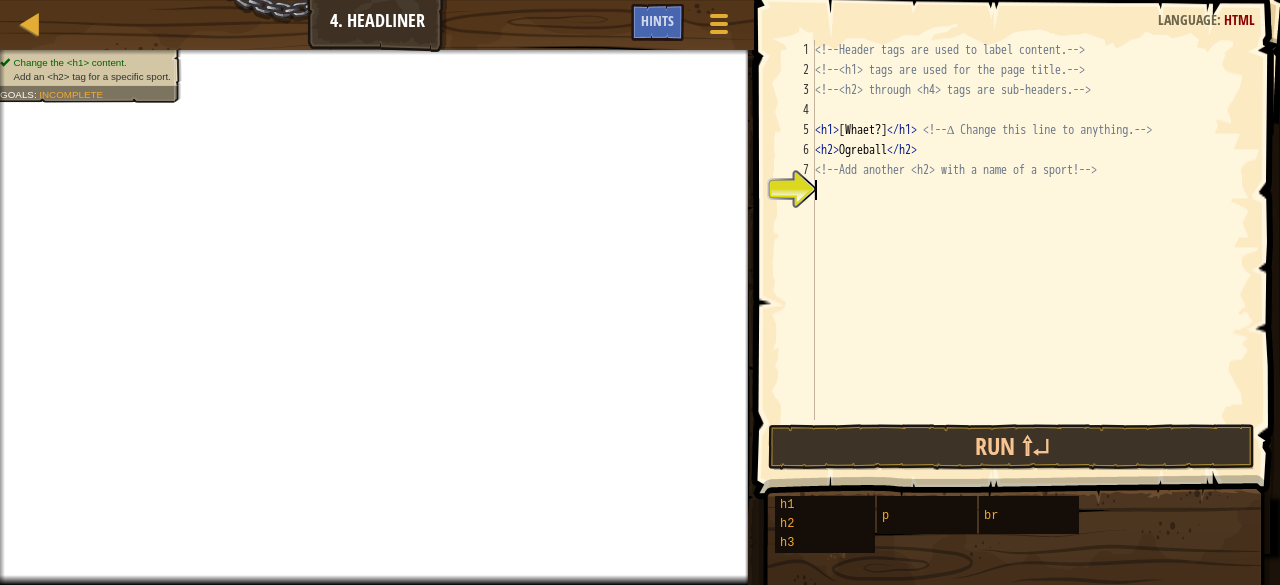 click on "<!--  Header tags are used to label content.  --> <!--  <h1> tags are used for the page title.  --> <!--  <h2> through <h4> tags are sub-headers.   --> < h1 > [Whaet?] </ h1 >   <!--  ∆ Change this line to anything.  --> < h2 > Ogreball </ h2 > <!--  Add another <h2> with a name of a sport!   -->" at bounding box center [1030, 250] 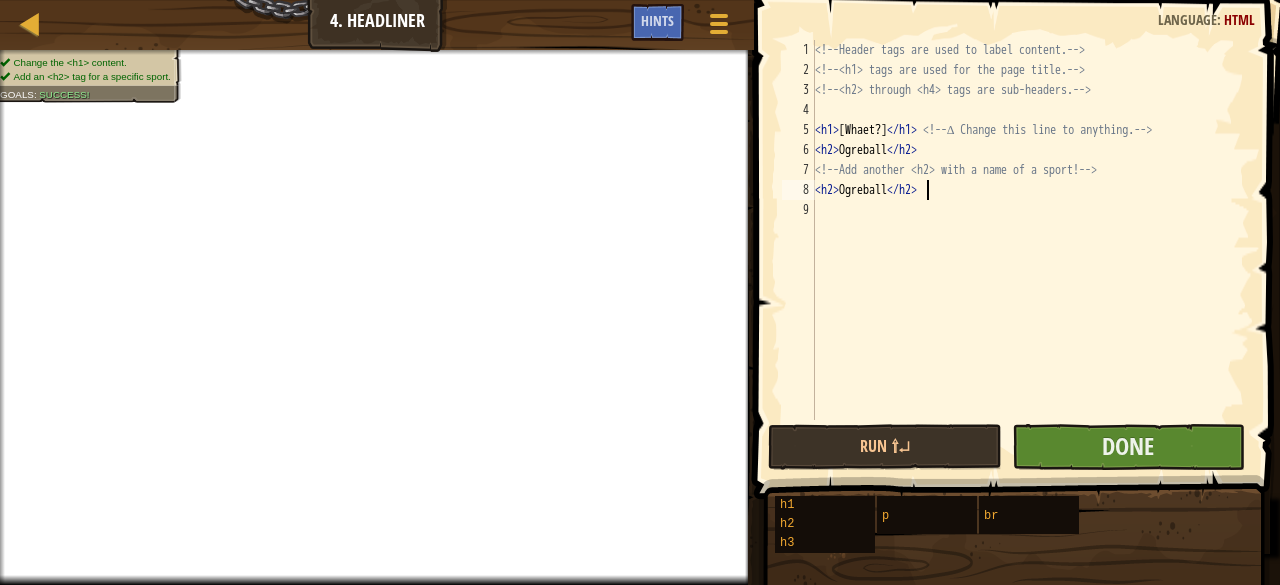 type on "<h2>Ogreball</h2>" 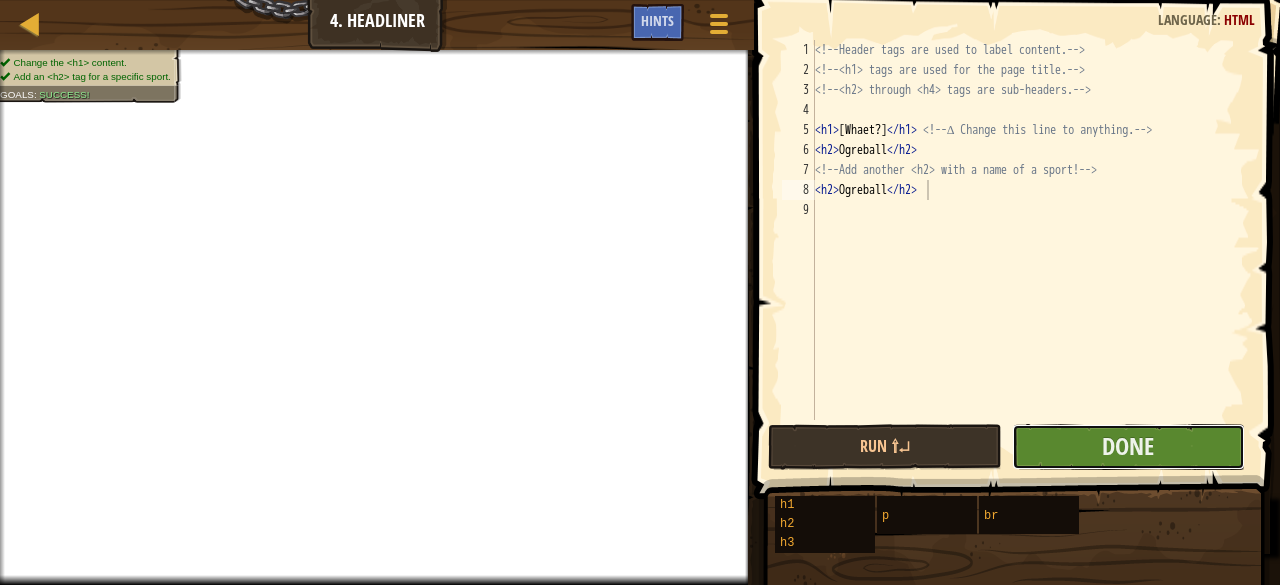 click on "Done" at bounding box center (1128, 447) 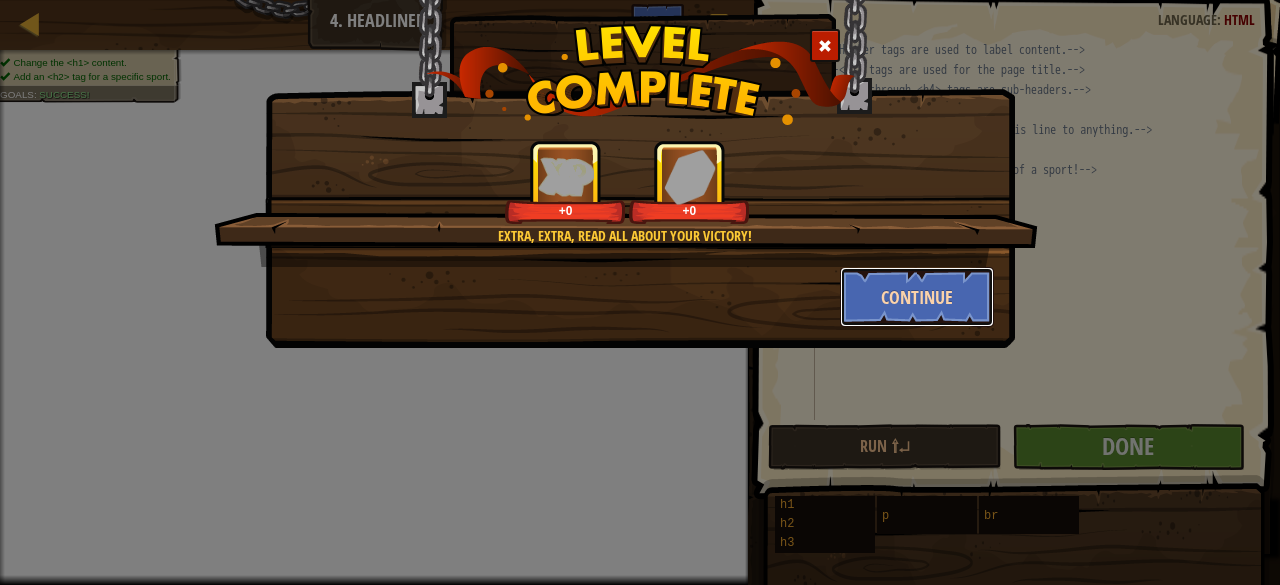 click on "Continue" at bounding box center [917, 297] 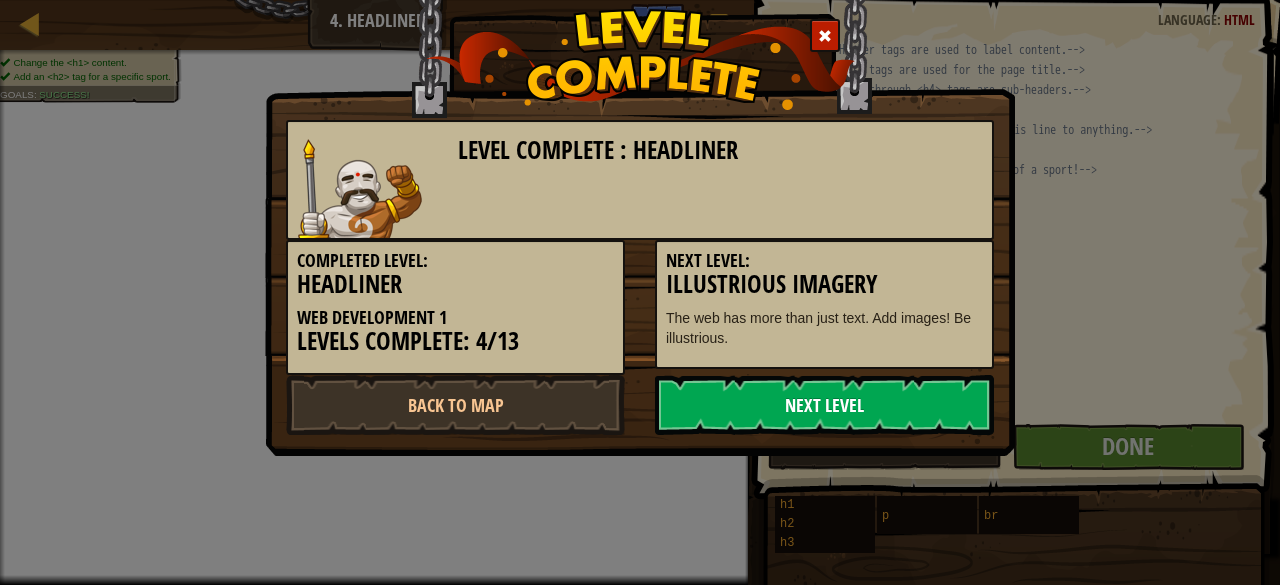click on "Next Level" at bounding box center [824, 405] 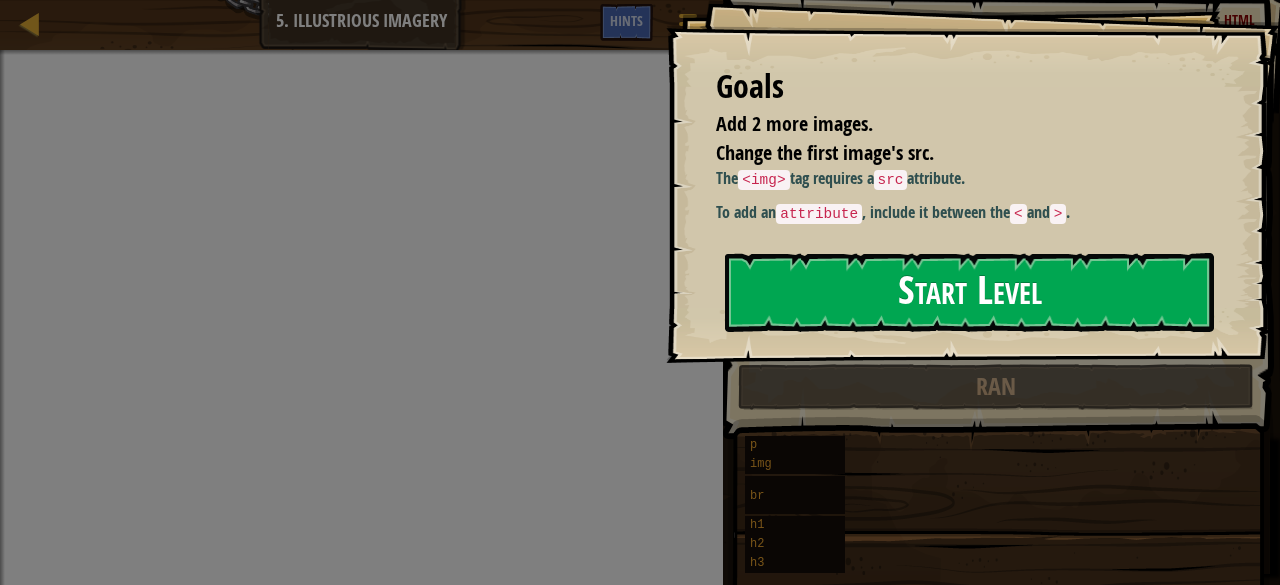 click on "Start Level" at bounding box center (969, 292) 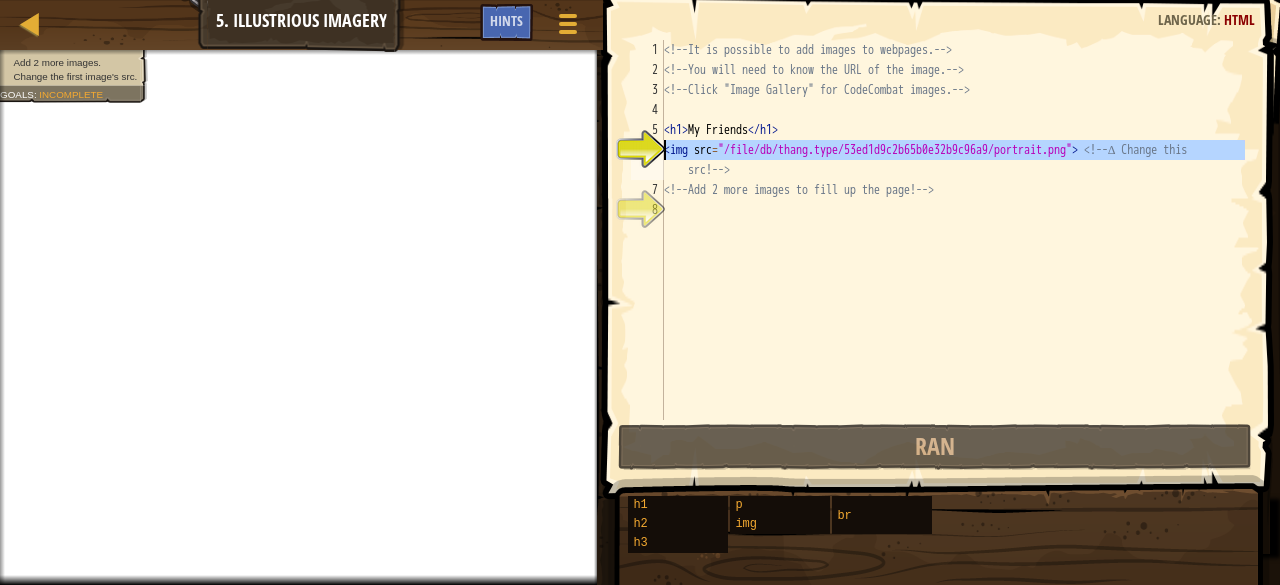 drag, startPoint x: 1246, startPoint y: 147, endPoint x: 660, endPoint y: 145, distance: 586.0034 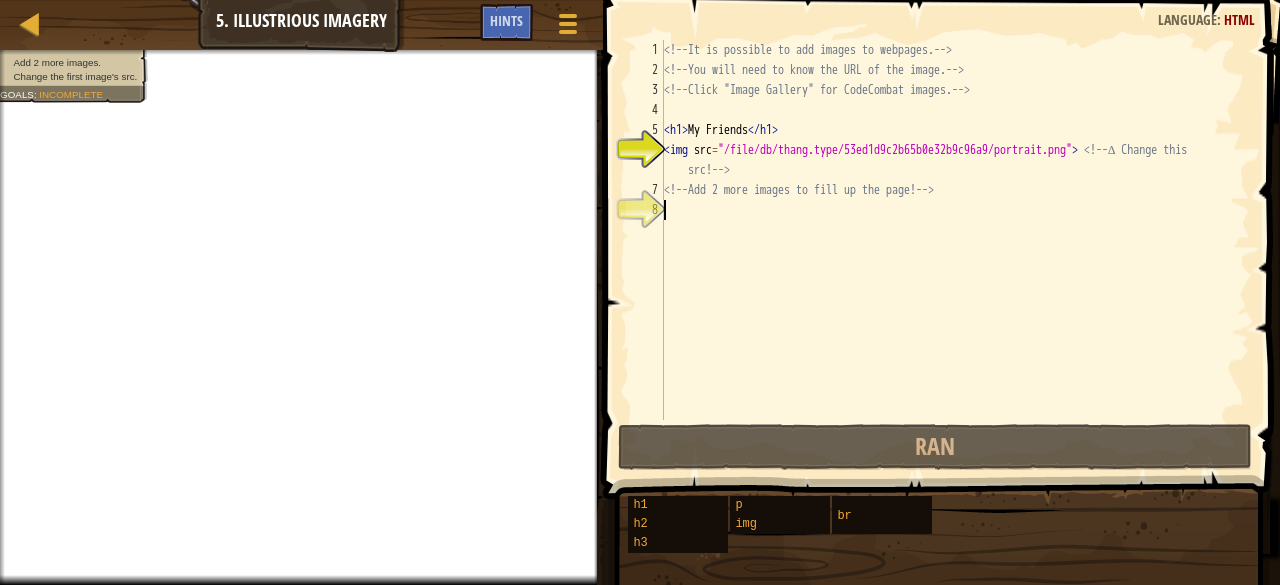 type on "<img src="/file/db/thang.type/53ed1d9c2b65b0e32b9c96a9/portrait.png"> <!-- ∆ Change this" 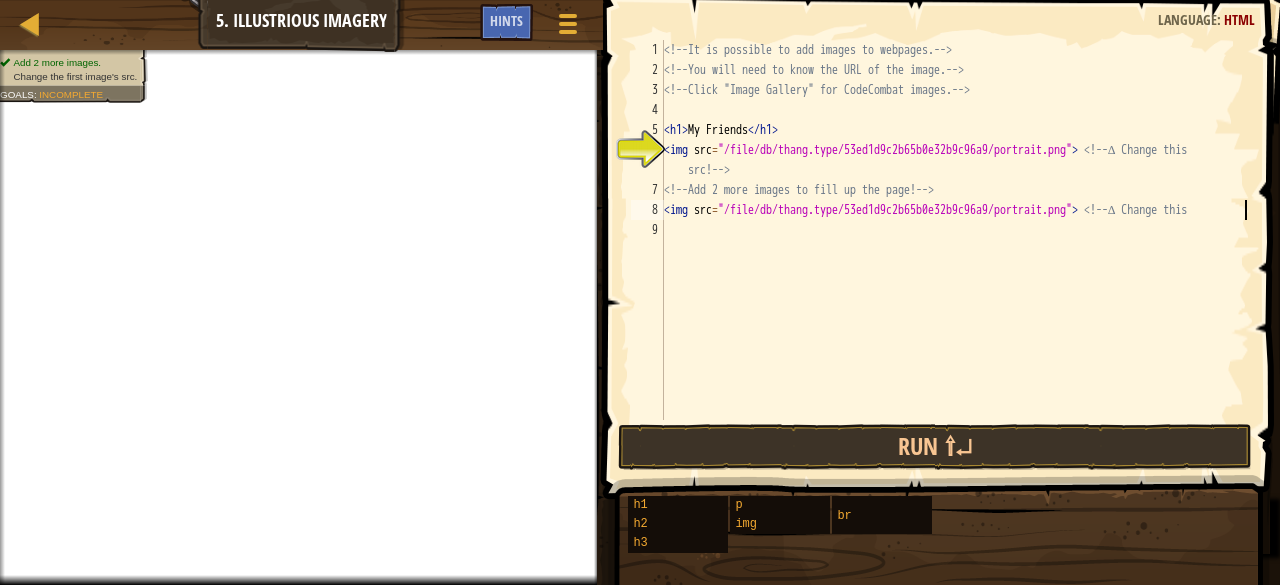 click on "<!--  It is possible to add images to webpages.  --> <!--  You will need to know the URL of the image.  --> <!--  Click "Image Gallery" for CodeCombat images.  --> < h1 > My Friends </ h1 > < img   src = "/file/db/thang.type/53ed1d9c2b65b0e32b9c96a9/portrait.png" >   <!--  ∆ Change this       src!  --> <!--  Add 2 more images to fill up the page!  --> < img   src = "/file/db/thang.type/53ed1d9c2b65b0e32b9c96a9/portrait.png" >   <!--  ∆ Change this" at bounding box center (955, 250) 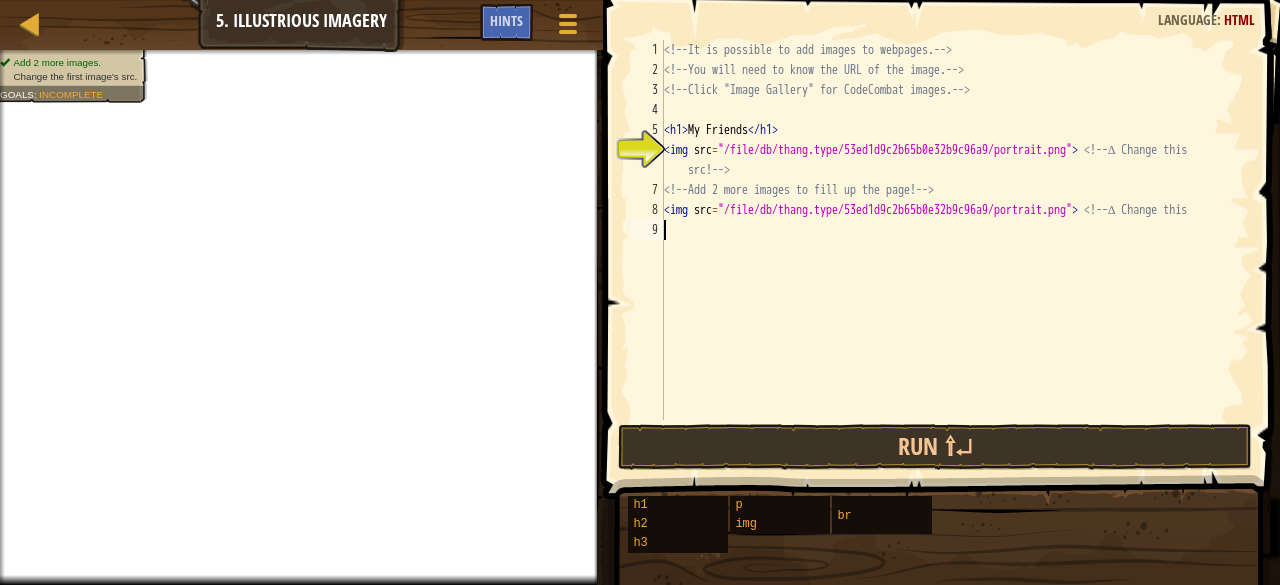 type on "<img src="/file/db/thang.type/53ed1d9c2b65b0e32b9c96a9/portrait.png"> <!-- ∆ Change this" 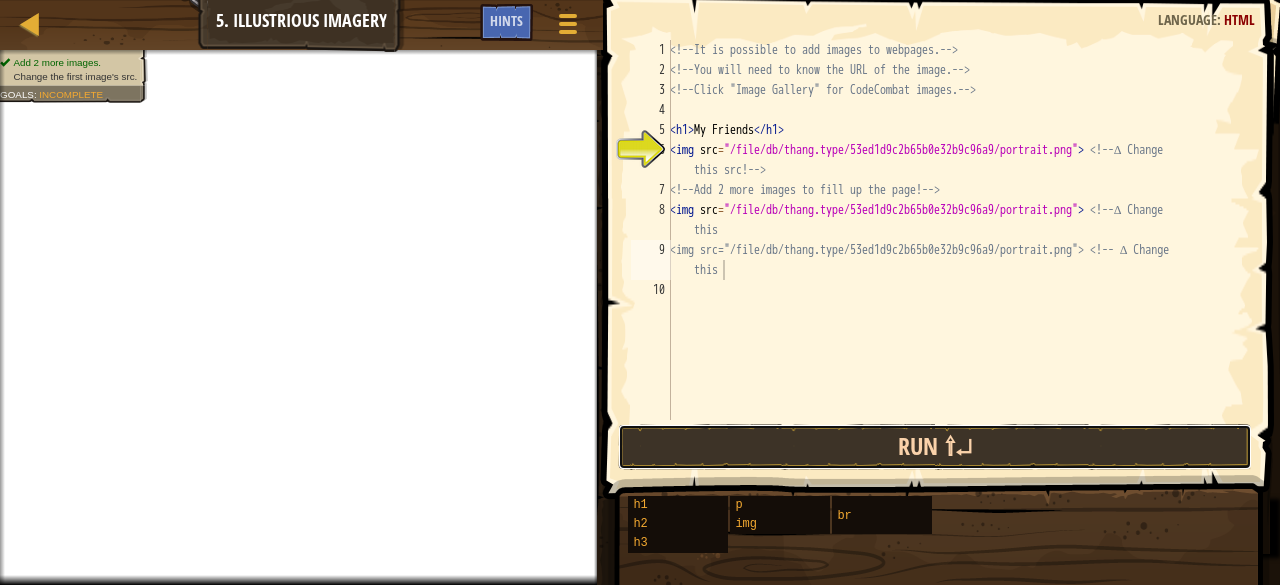 click on "Run ⇧↵" at bounding box center [935, 447] 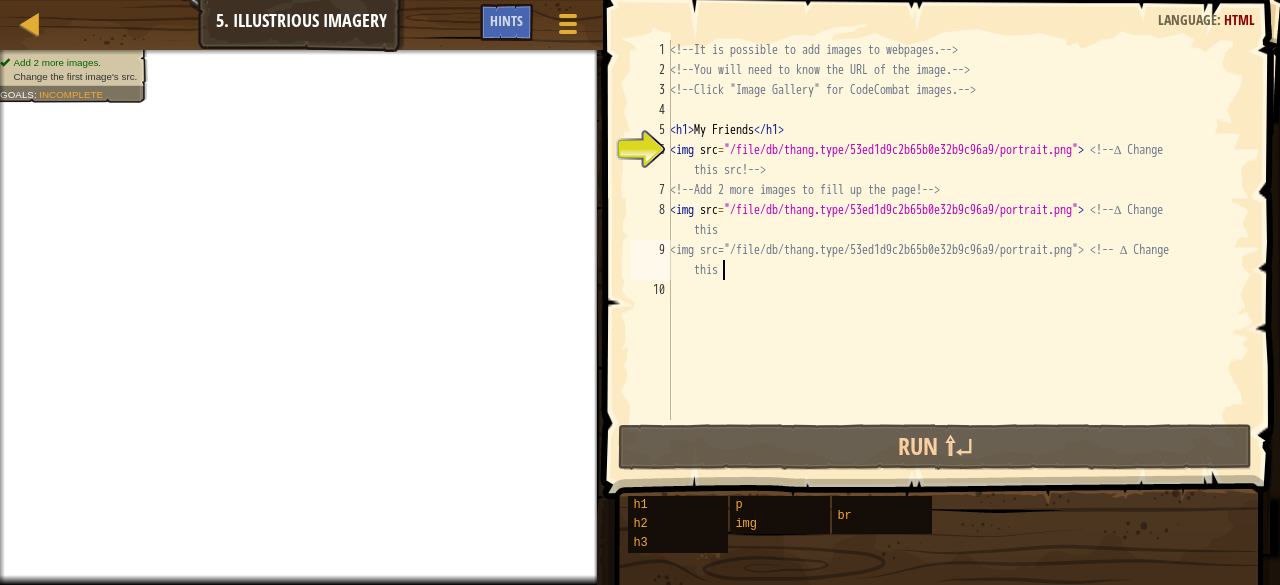 click on "<!--  It is possible to add images to webpages.  --> <!--  You will need to know the URL of the image.  --> <!--  Click "Image Gallery" for CodeCombat images.  --> < h1 > My Friends </ h1 > < img   src = "/file/db/thang.type/53ed1d9c2b65b0e32b9c96a9/portrait.png" >   <!--  ∆ Change       this src!  --> <!--  Add 2 more images to fill up the page!  --> < img   src = "/file/db/thang.type/53ed1d9c2b65b0e32b9c96a9/portrait.png" >   <!--  ∆ Change       this <img src="/file/db/thang.type/53ed1d9c2b65b0e32b9c96a9/portrait.png"> <!-- ∆ Change       this" at bounding box center (958, 250) 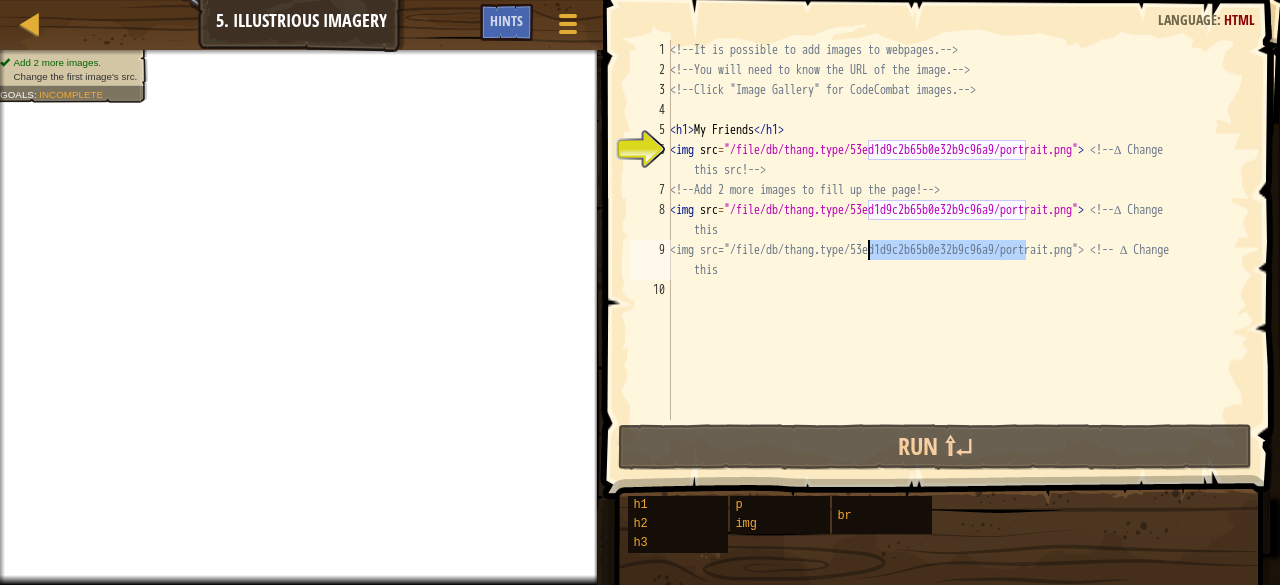 click on "<!--  It is possible to add images to webpages.  --> <!--  You will need to know the URL of the image.  --> <!--  Click "Image Gallery" for CodeCombat images.  --> < h1 > My Friends </ h1 > < img   src = "/file/db/thang.type/53ed1d9c2b65b0e32b9c96a9/portrait.png" >   <!--  ∆ Change       this src!  --> <!--  Add 2 more images to fill up the page!  --> < img   src = "/file/db/thang.type/53ed1d9c2b65b0e32b9c96a9/portrait.png" >   <!--  ∆ Change       this <img src="/file/db/thang.type/53ed1d9c2b65b0e32b9c96a9/portrait.png"> <!-- ∆ Change       this" at bounding box center [958, 250] 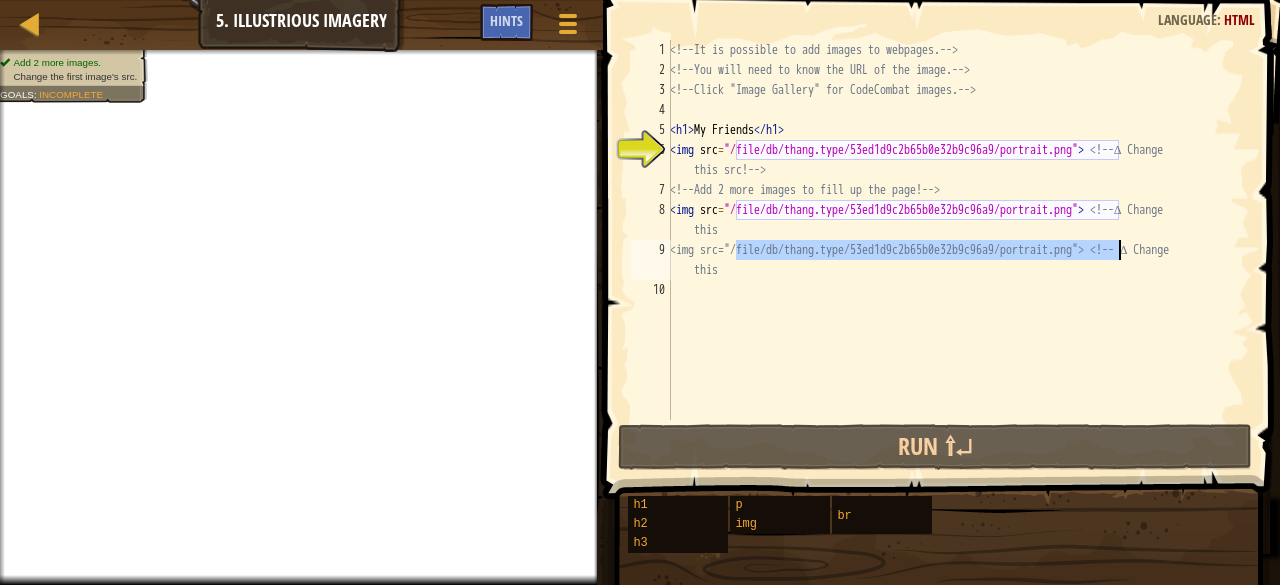drag, startPoint x: 737, startPoint y: 248, endPoint x: 1118, endPoint y: 258, distance: 381.13123 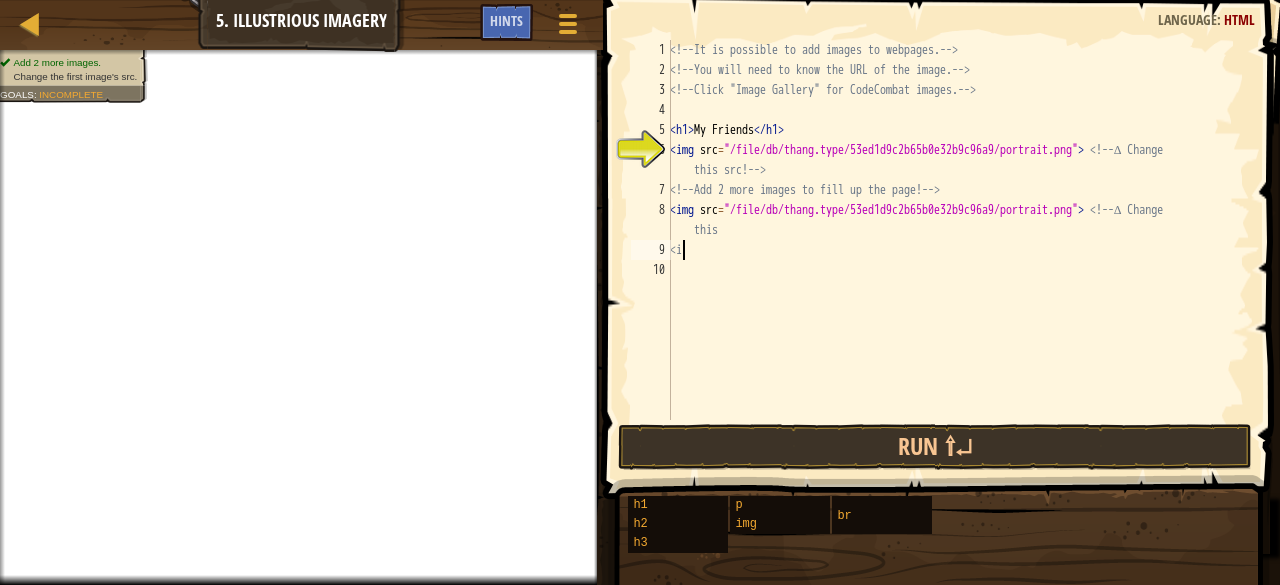 type on "<" 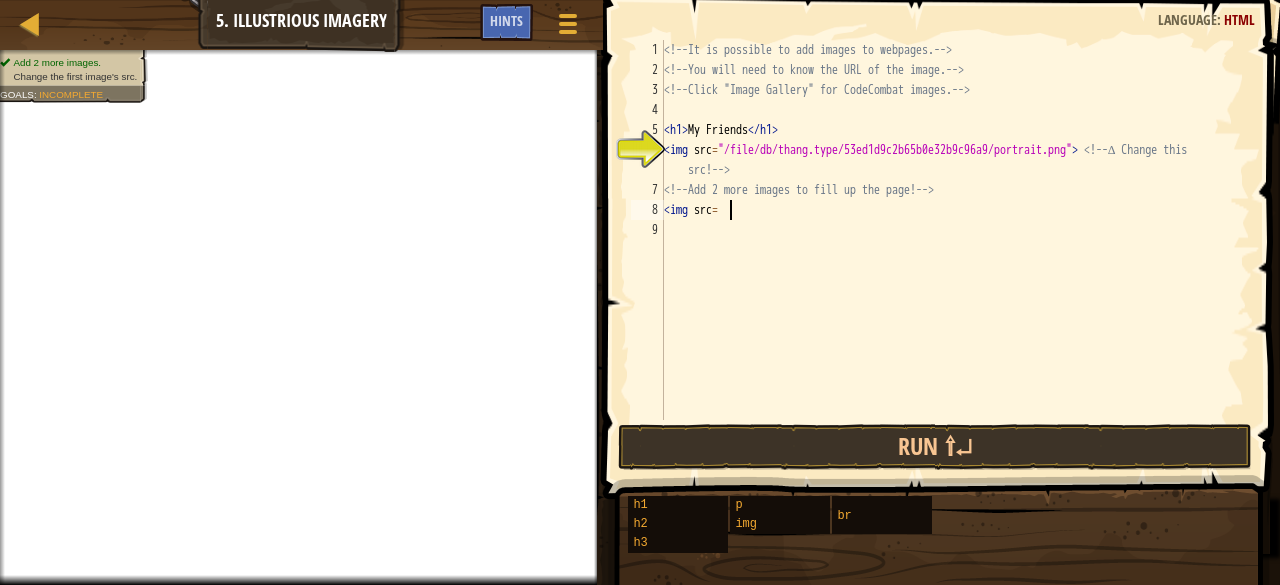 scroll, scrollTop: 9, scrollLeft: 4, axis: both 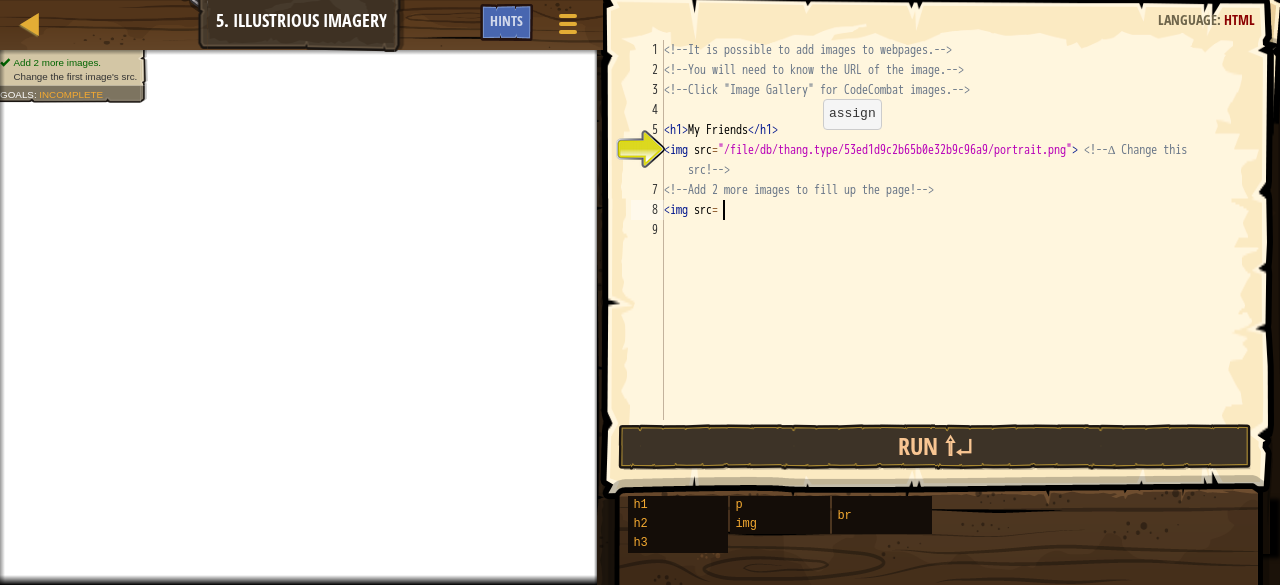 click on "<!--  It is possible to add images to webpages.  --> <!--  You will need to know the URL of the image.  --> <!--  Click "Image Gallery" for CodeCombat images.  --> < h1 > My Friends </ h1 > < img   src = "/file/db/thang.type/53ed1d9c2b65b0e32b9c96a9/portrait.png" >   <!--  ∆ Change this       src!  --> <!--  Add 2 more images to fill up the page!  --> < img   src =" at bounding box center [955, 250] 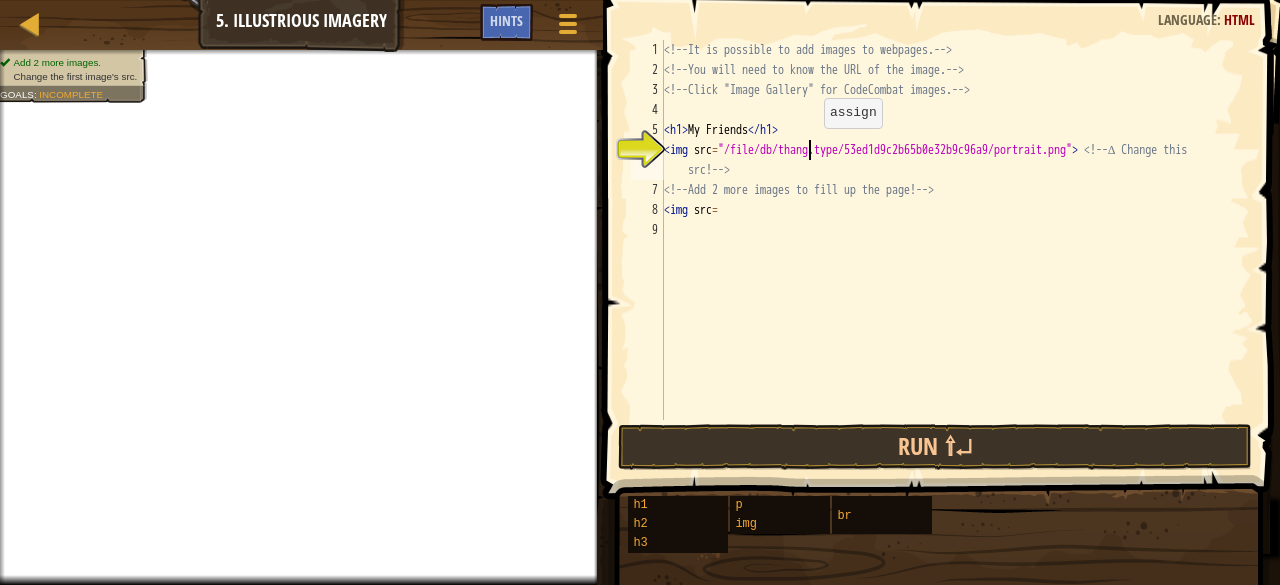 scroll, scrollTop: 9, scrollLeft: 12, axis: both 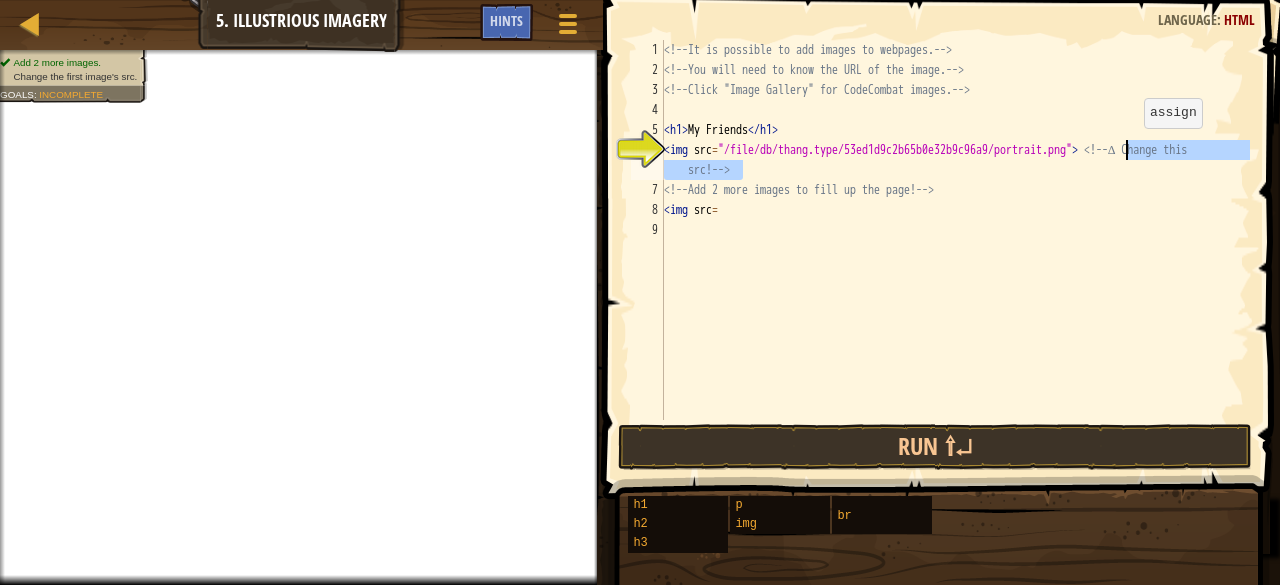 drag, startPoint x: 781, startPoint y: 170, endPoint x: 1125, endPoint y: 147, distance: 344.76804 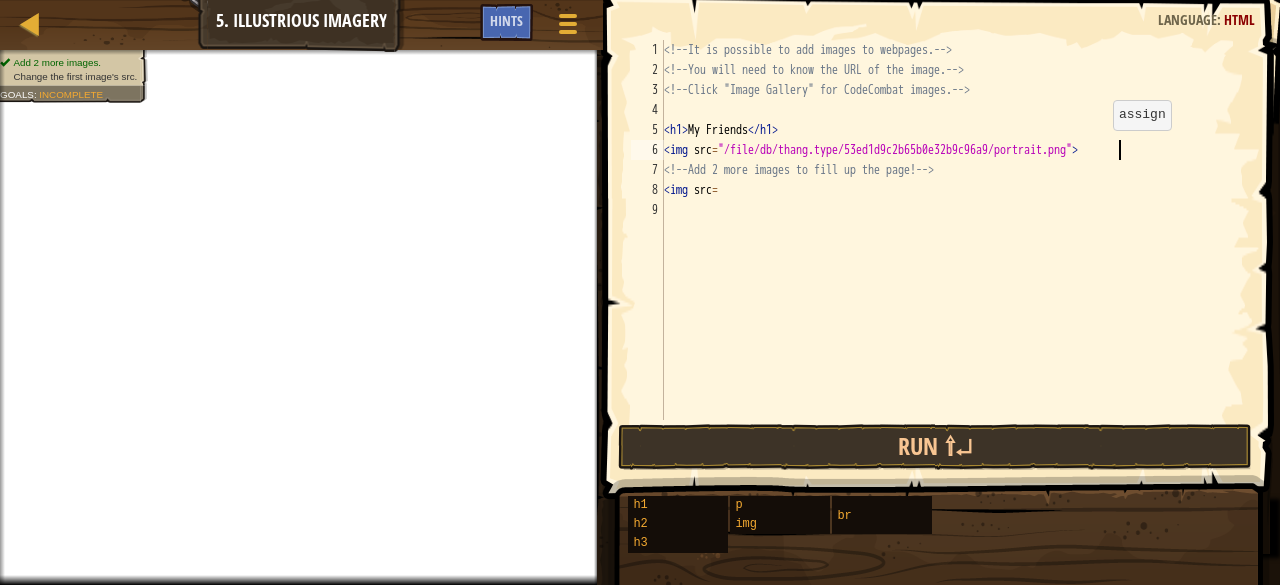 click on "<!--  It is possible to add images to webpages.  --> <!--  You will need to know the URL of the image.  --> <!--  Click "Image Gallery" for CodeCombat images.  --> < h1 > My Friends </ h1 > < img   src = "/file/db/thang.type/53ed1d9c2b65b0e32b9c96a9/portrait.png" > <!--  Add 2 more images to fill up the page!  --> < img   src =" at bounding box center (955, 250) 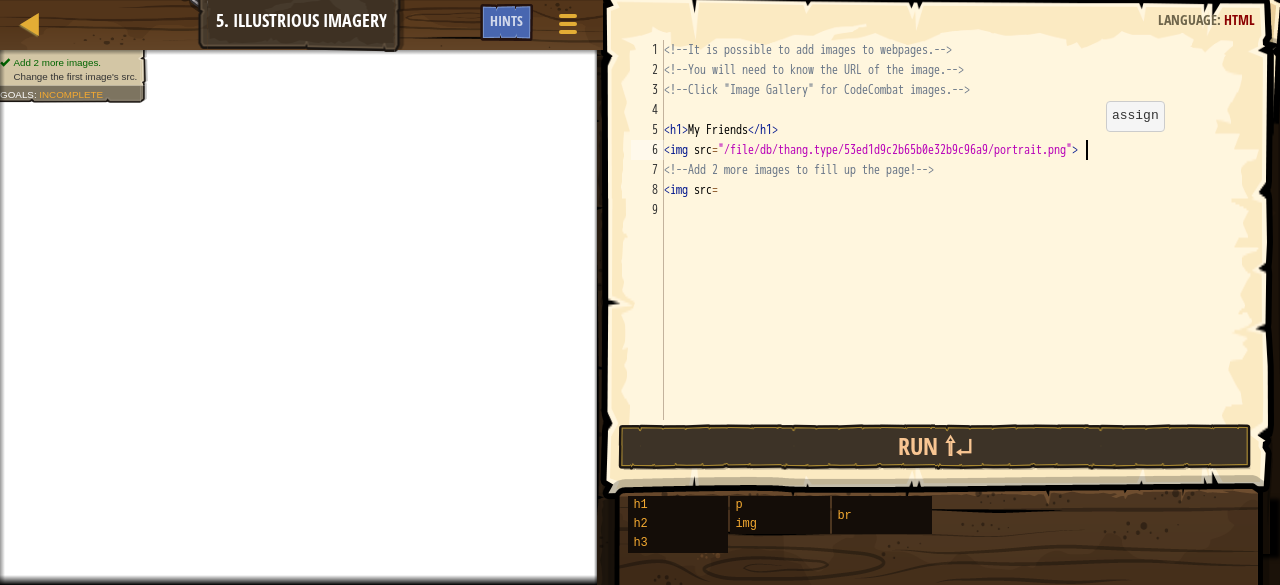 type on "<img src="/file/db/thang.type/53ed1d9c2b65b0e32b9c96a9/portrait.png">" 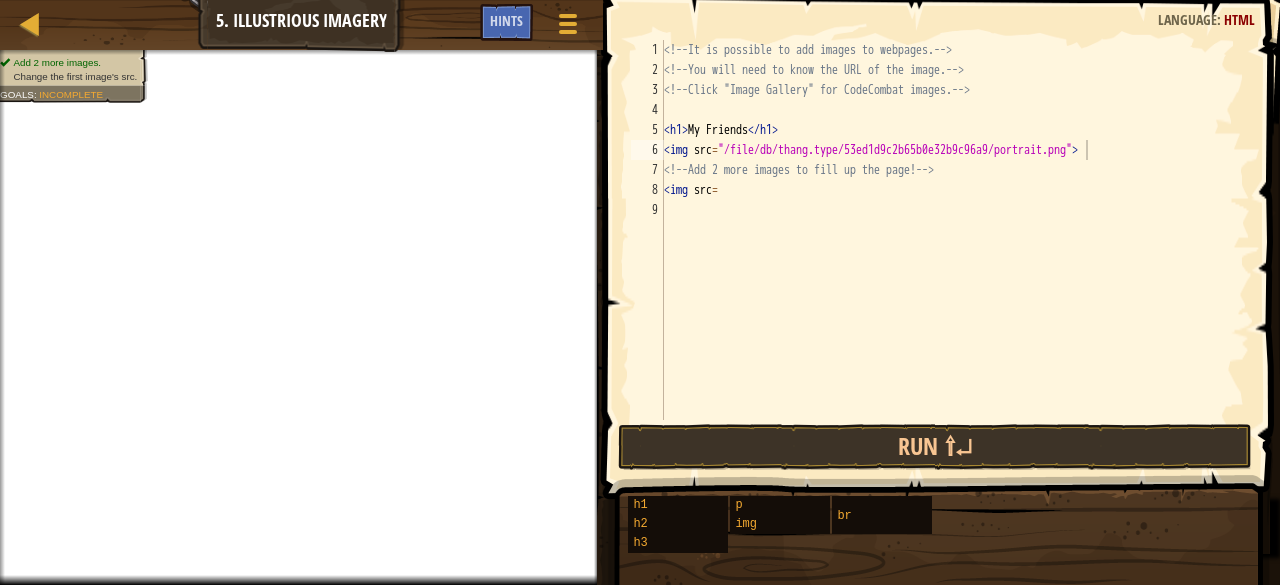 drag, startPoint x: 1088, startPoint y: 151, endPoint x: 1121, endPoint y: 119, distance: 45.96738 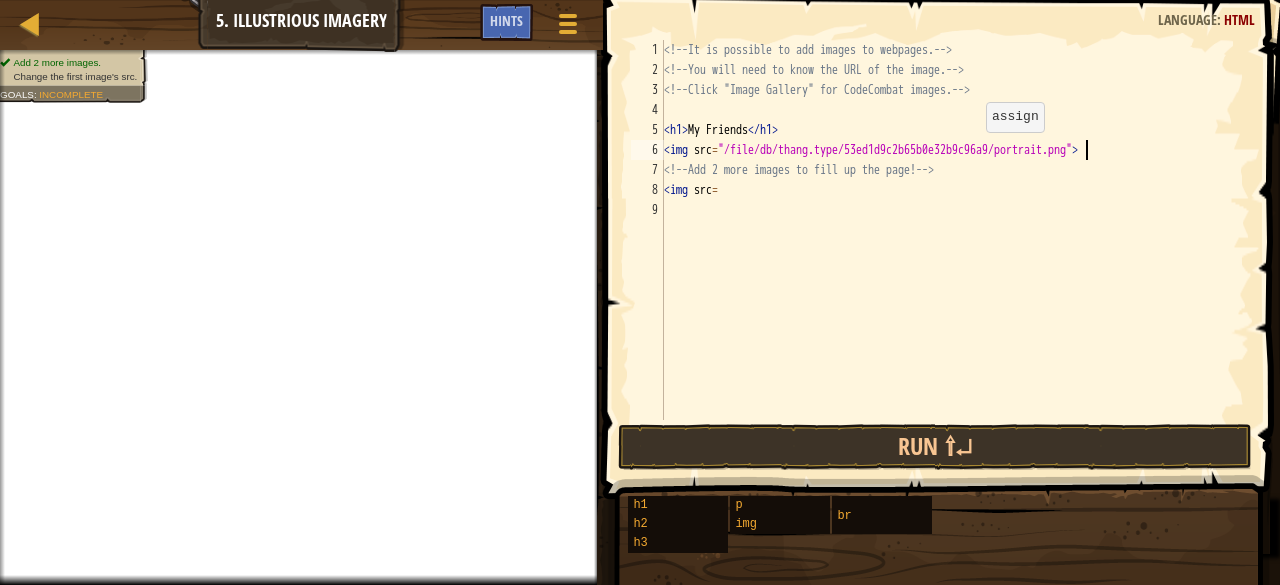 click on "<!--  It is possible to add images to webpages.  --> <!--  You will need to know the URL of the image.  --> <!--  Click "Image Gallery" for CodeCombat images.  --> < h1 > My Friends </ h1 > < img   src = "/file/db/thang.type/53ed1d9c2b65b0e32b9c96a9/portrait.png" > <!--  Add 2 more images to fill up the page!  --> < img   src =" at bounding box center [955, 250] 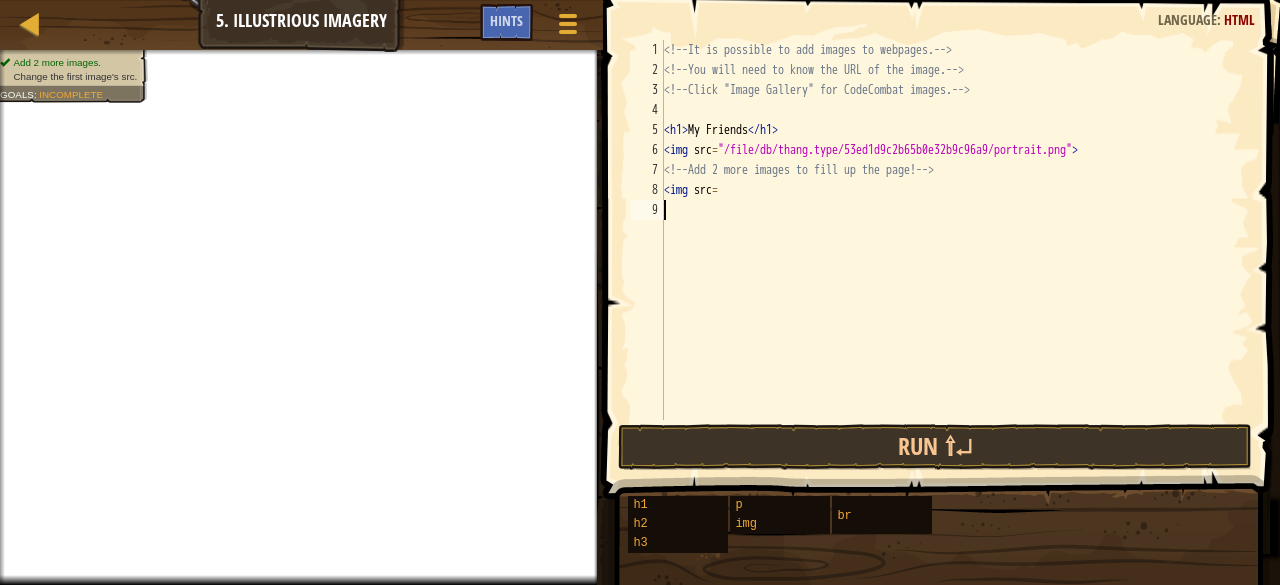 drag, startPoint x: 968, startPoint y: 152, endPoint x: 1073, endPoint y: 202, distance: 116.297035 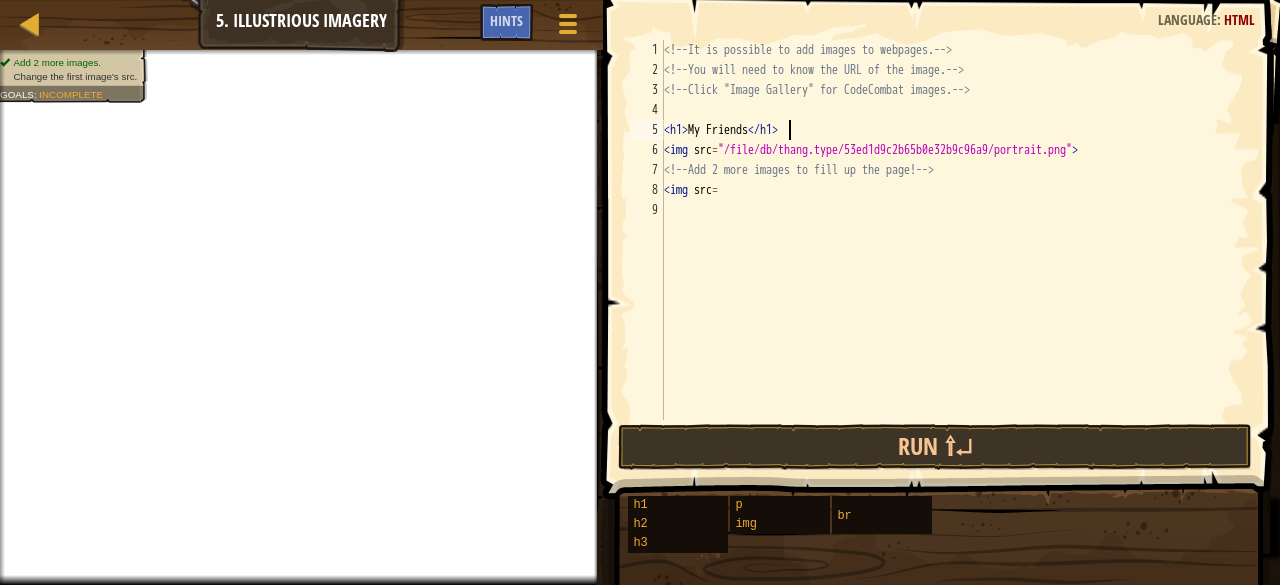 click on "<!--  It is possible to add images to webpages.  --> <!--  You will need to know the URL of the image.  --> <!--  Click "Image Gallery" for CodeCombat images.  --> < h1 > My Friends </ h1 > < img   src = "/file/db/thang.type/53ed1d9c2b65b0e32b9c96a9/portrait.png" > <!--  Add 2 more images to fill up the page!  --> < img   src =" at bounding box center [955, 250] 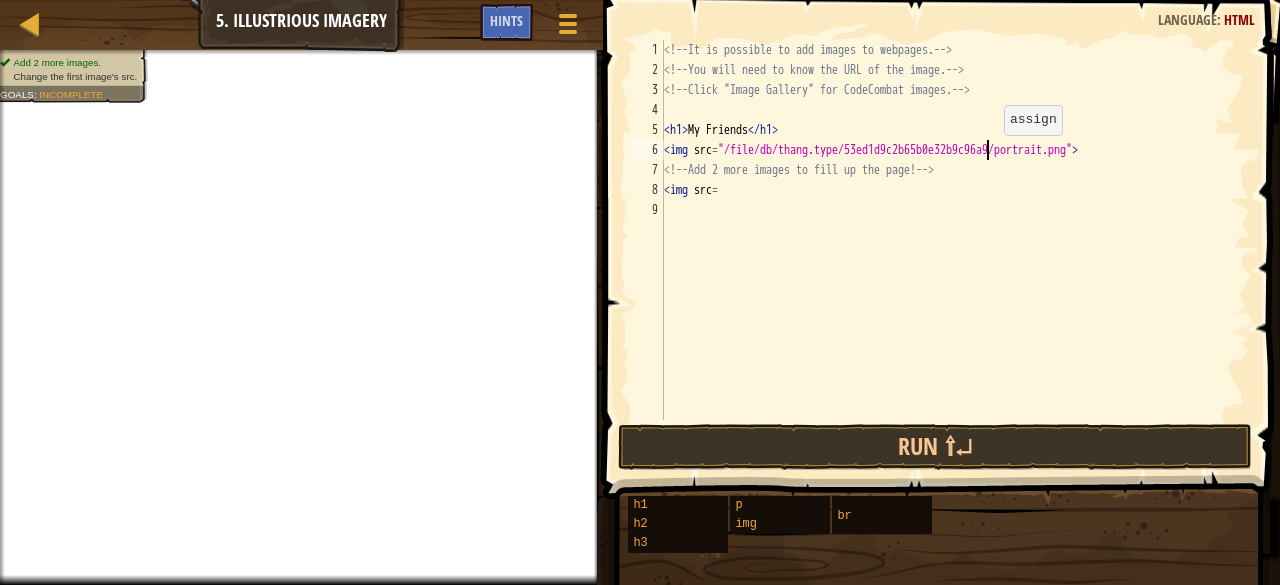 click on "<!--  It is possible to add images to webpages.  --> <!--  You will need to know the URL of the image.  --> <!--  Click "Image Gallery" for CodeCombat images.  --> < h1 > My Friends </ h1 > < img   src = "/file/db/thang.type/53ed1d9c2b65b0e32b9c96a9/portrait.png" > <!--  Add 2 more images to fill up the page!  --> < img   src =" at bounding box center (955, 250) 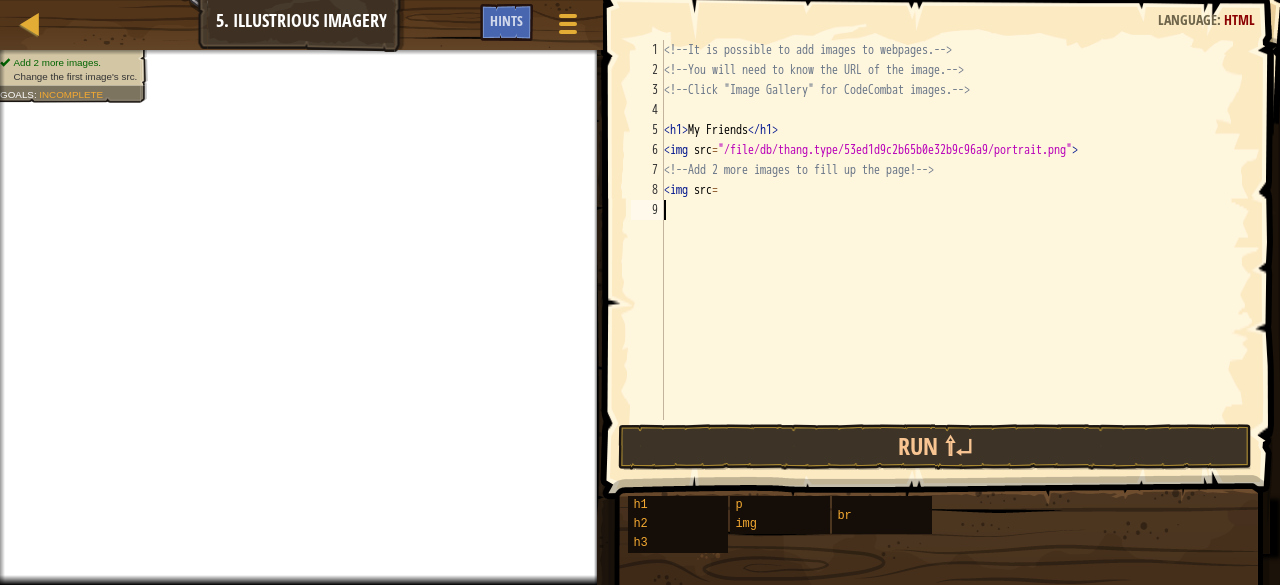 click on "<!--  It is possible to add images to webpages.  --> <!--  You will need to know the URL of the image.  --> <!--  Click "Image Gallery" for CodeCombat images.  --> < h1 > My Friends </ h1 > < img   src = "/file/db/thang.type/53ed1d9c2b65b0e32b9c96a9/portrait.png" > <!--  Add 2 more images to fill up the page!  --> < img   src =" at bounding box center (955, 250) 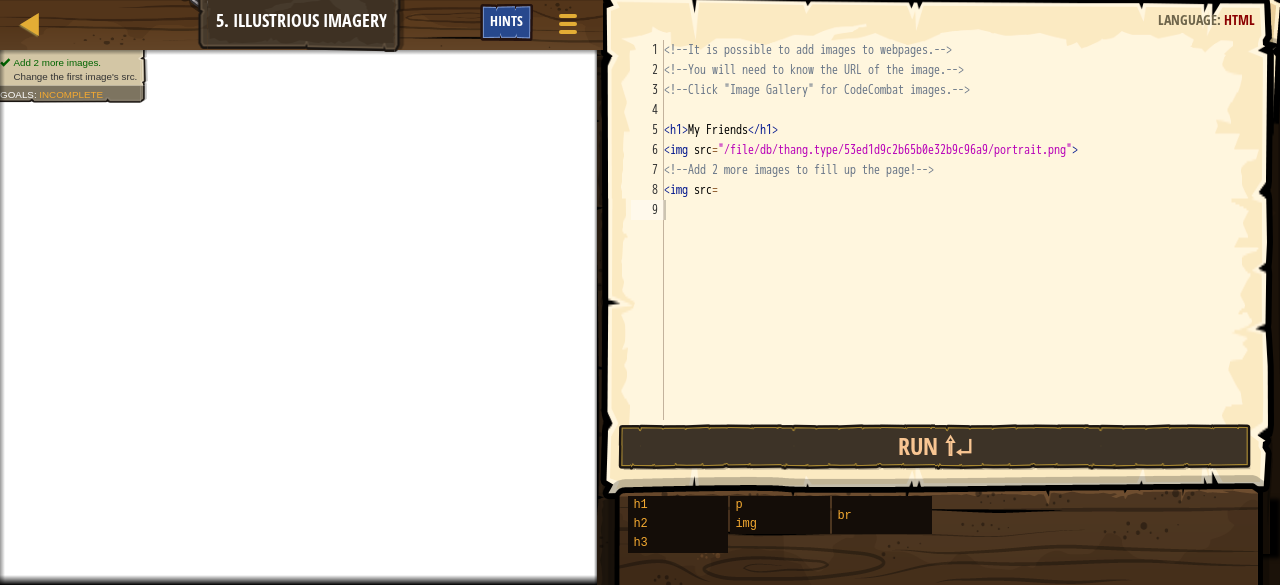click on "Hints" at bounding box center (506, 20) 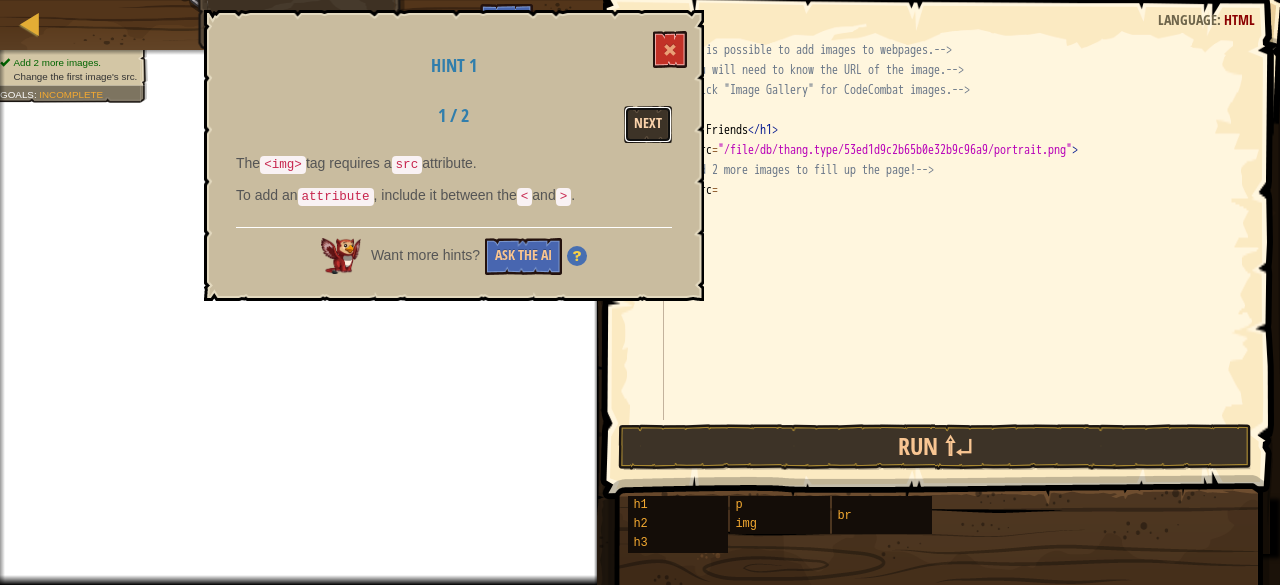 click on "Next" at bounding box center [648, 124] 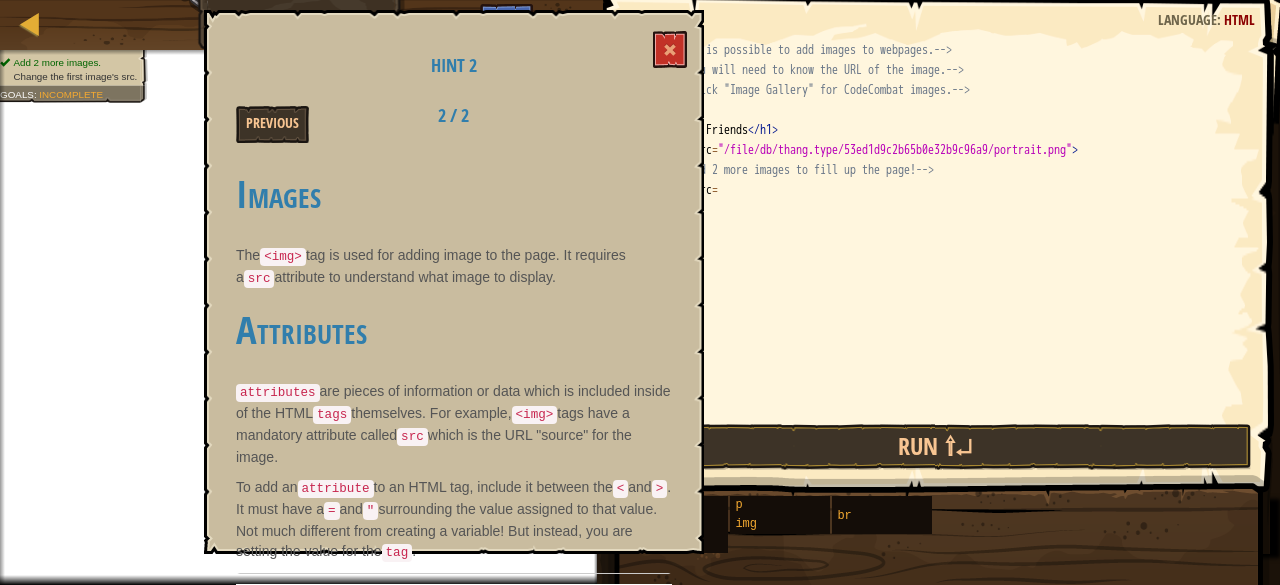 scroll, scrollTop: 24, scrollLeft: 0, axis: vertical 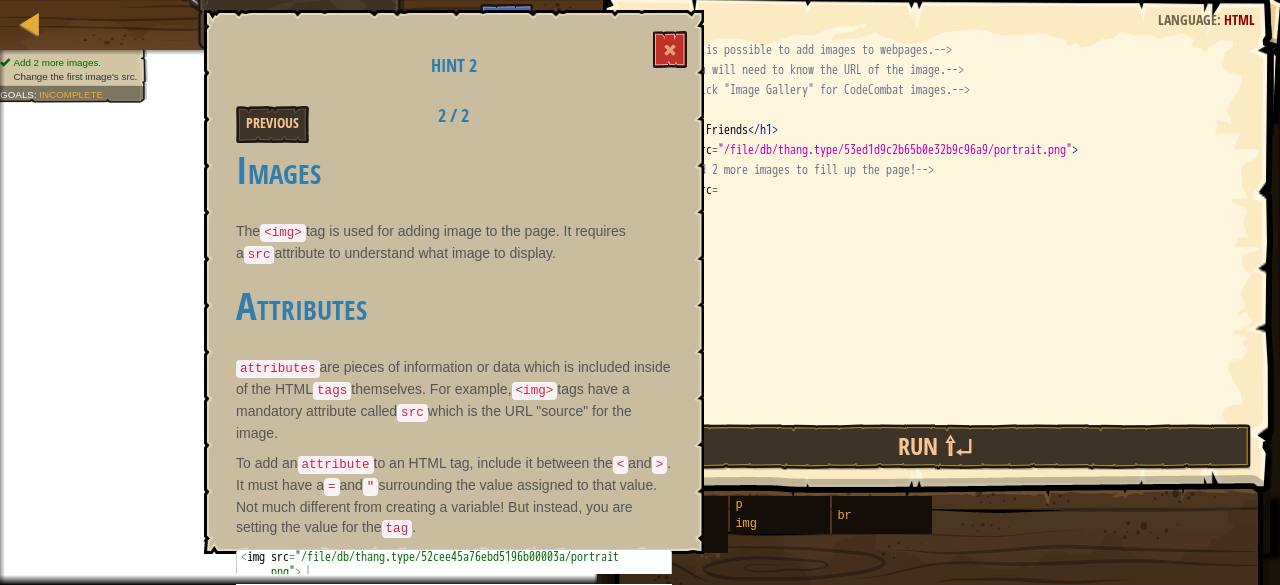 type on "<img src="/file/db/thang.type/52cee45a76ebd5196b00003a/portrait.png">" 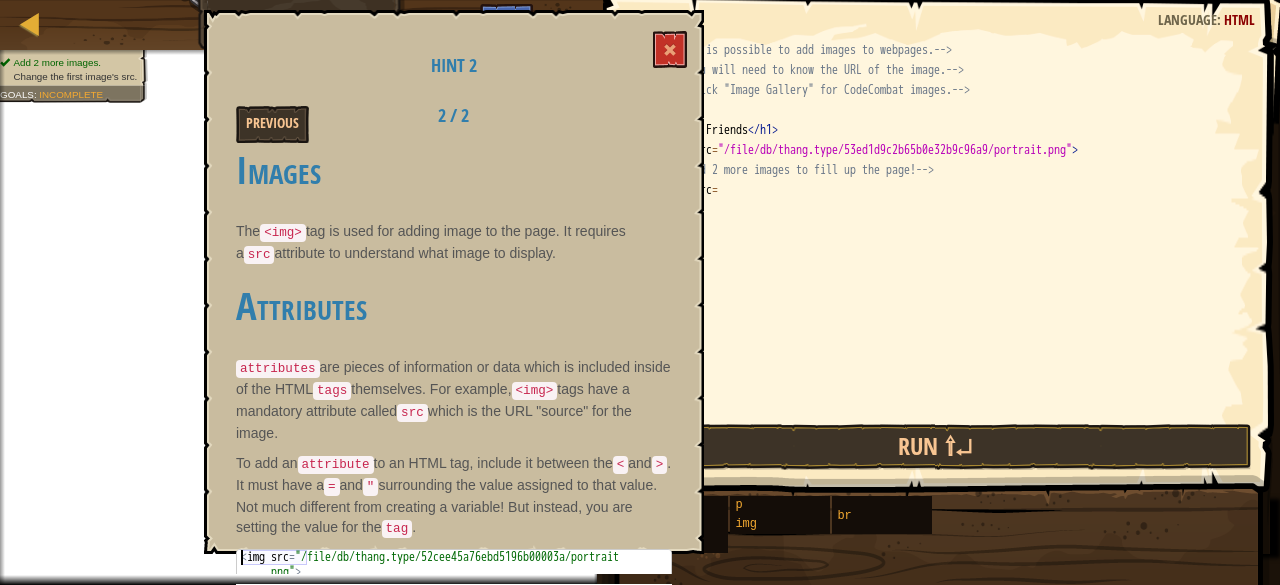 drag, startPoint x: 317, startPoint y: 554, endPoint x: 234, endPoint y: 532, distance: 85.86617 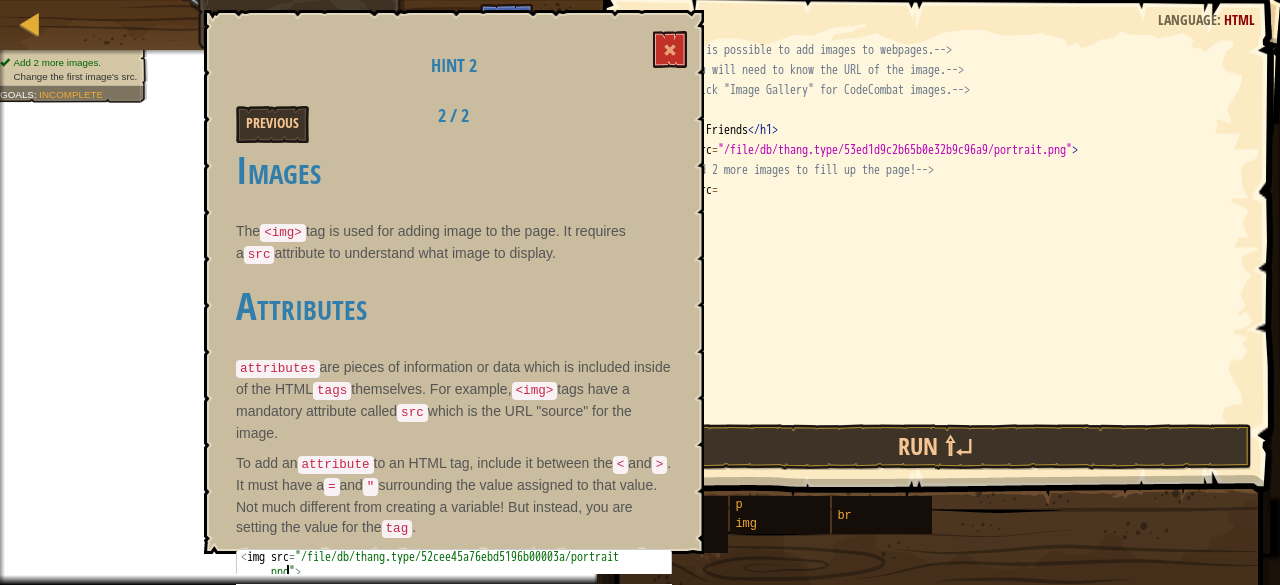 click on "< img   src = " /file/db/thang.type/52cee45a76ebd5196b00003a/portrait      .png " >" at bounding box center (454, 595) 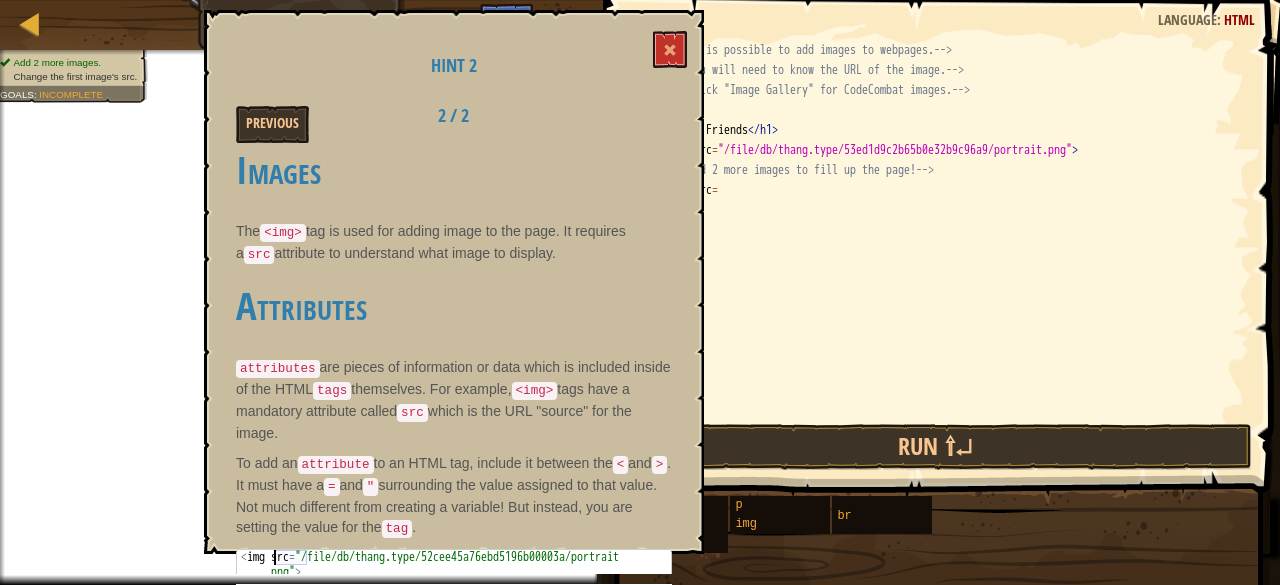 drag, startPoint x: 305, startPoint y: 561, endPoint x: 276, endPoint y: 543, distance: 34.132095 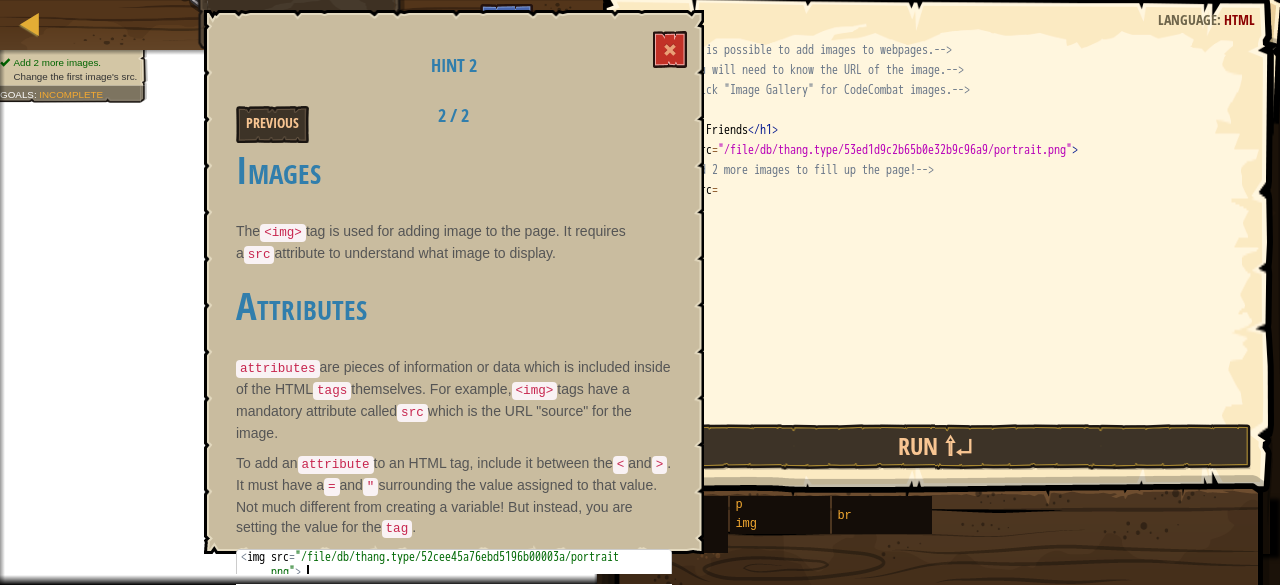 click on "< img   src = " /file/db/thang.type/52cee45a76ebd5196b00003a/portrait      .png " >" at bounding box center (454, 595) 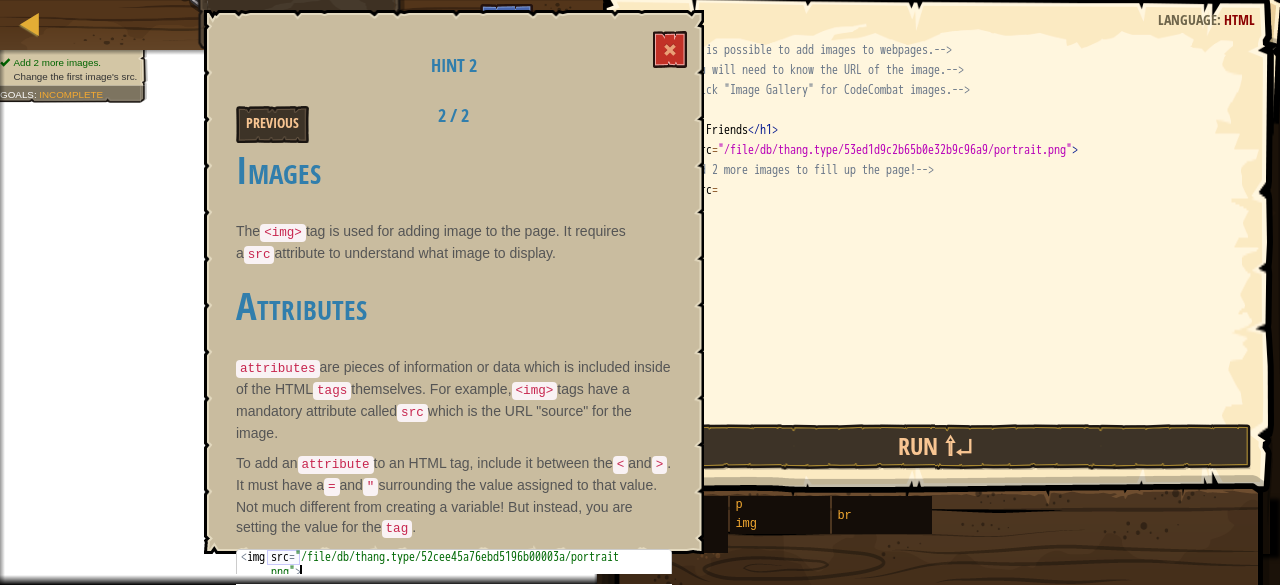 drag, startPoint x: 268, startPoint y: 548, endPoint x: 330, endPoint y: 557, distance: 62.649822 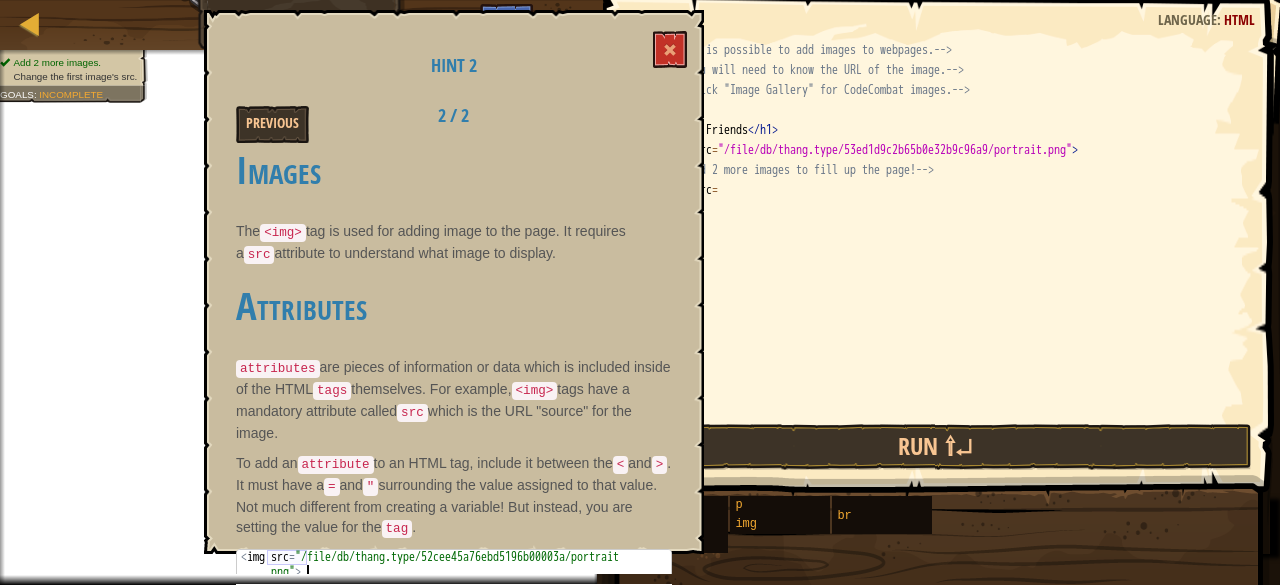click on "< img   src = " /file/db/thang.type/52cee45a76ebd5196b00003a/portrait      .png " >" at bounding box center [454, 565] 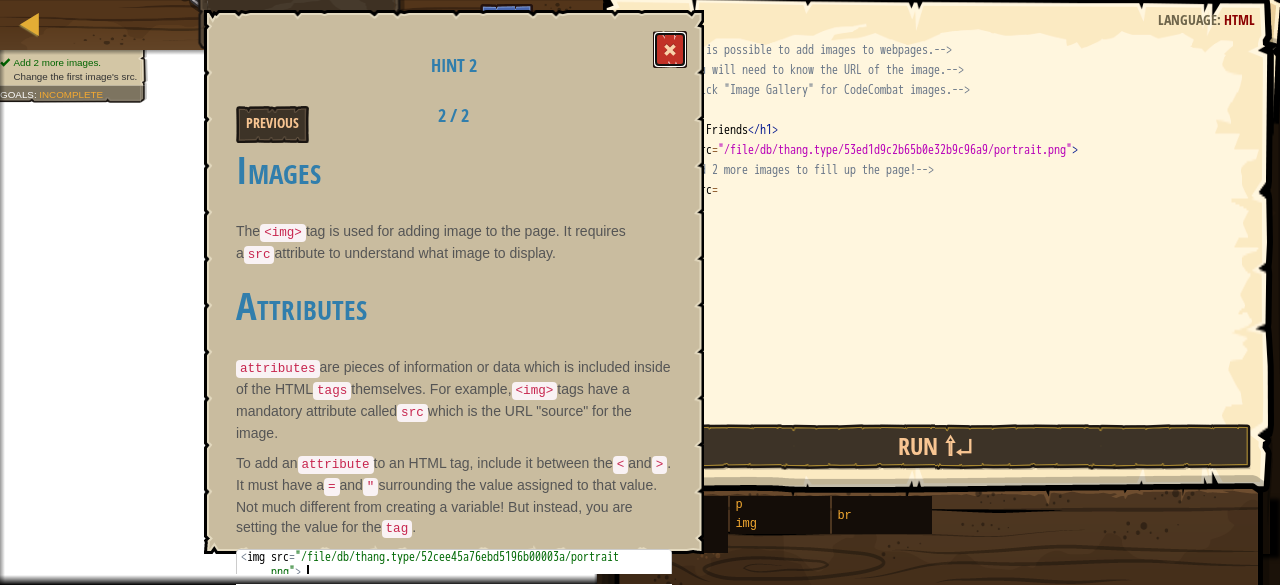 click at bounding box center [670, 49] 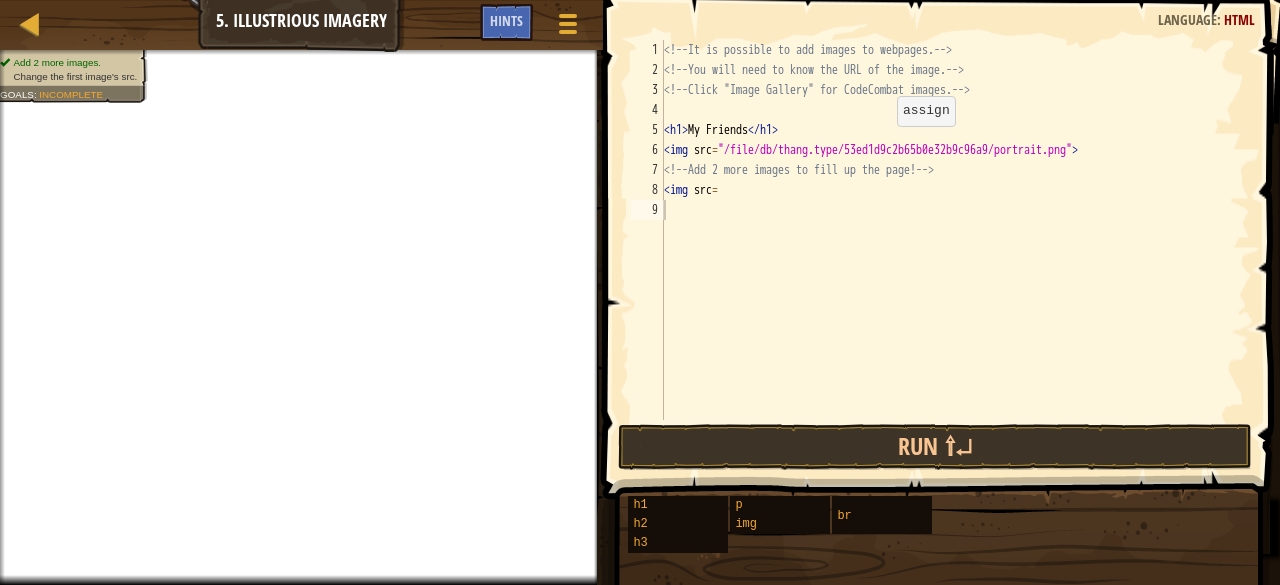 click on "<!--  It is possible to add images to webpages.  --> <!--  You will need to know the URL of the image.  --> <!--  Click "Image Gallery" for CodeCombat images.  --> < h1 > My Friends </ h1 > < img   src = "/file/db/thang.type/53ed1d9c2b65b0e32b9c96a9/portrait.png" > <!--  Add 2 more images to fill up the page!  --> < img   src =" at bounding box center (955, 250) 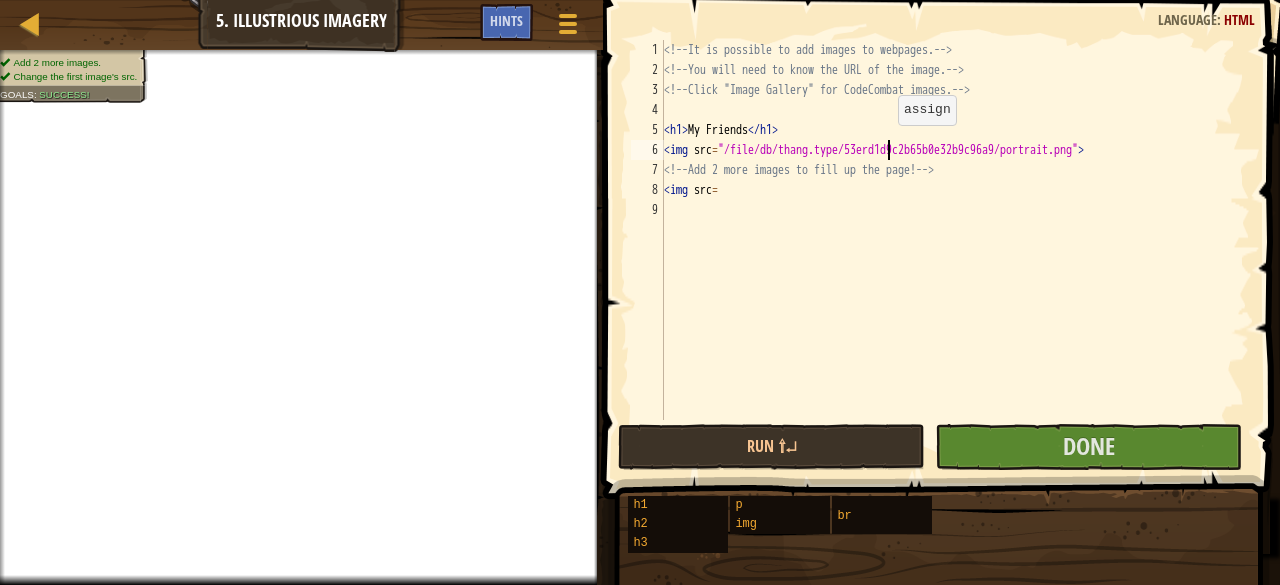 scroll, scrollTop: 9, scrollLeft: 18, axis: both 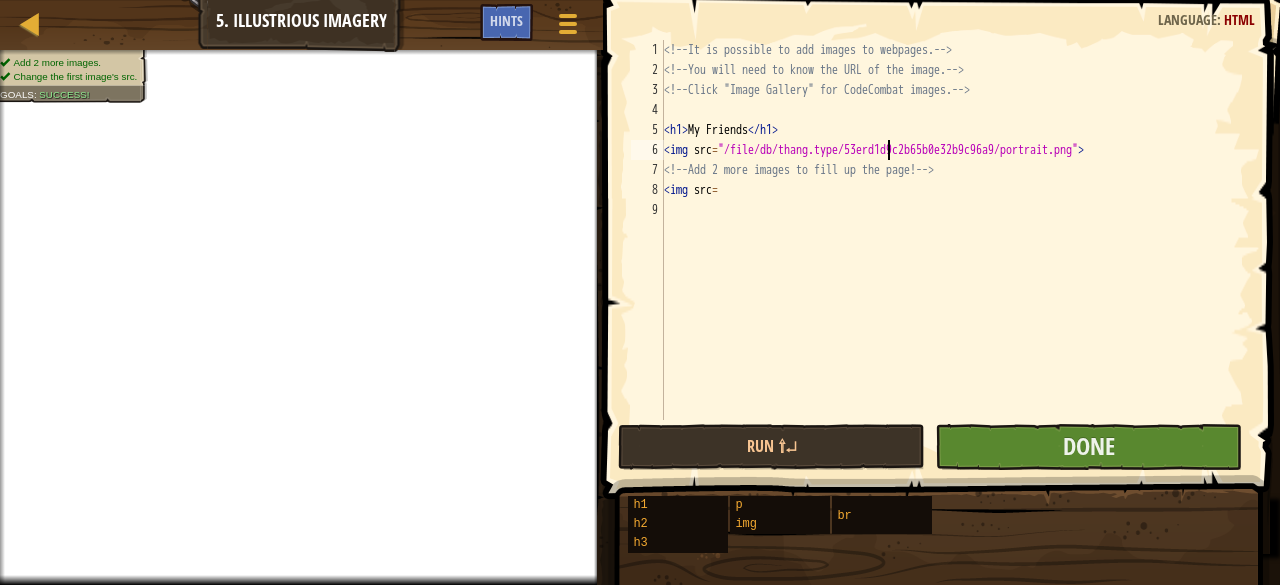 type on "<img src="/file/db/thang.type/53erd1d9c2b65b0e32b9c96a9/portrait.png">" 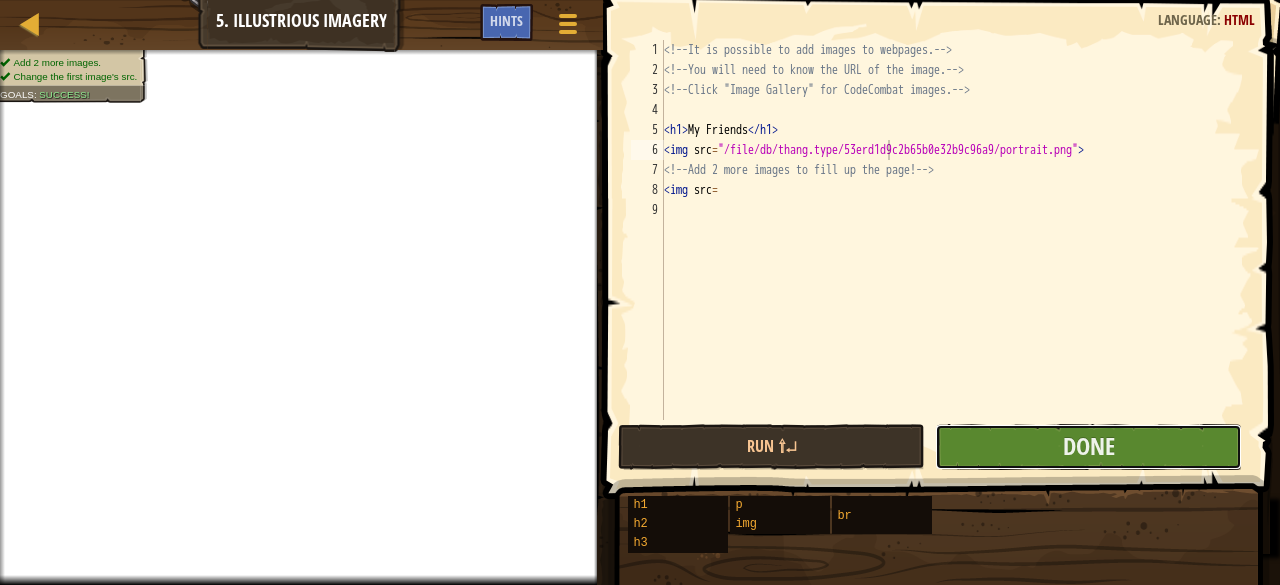 click on "Done" at bounding box center (1088, 447) 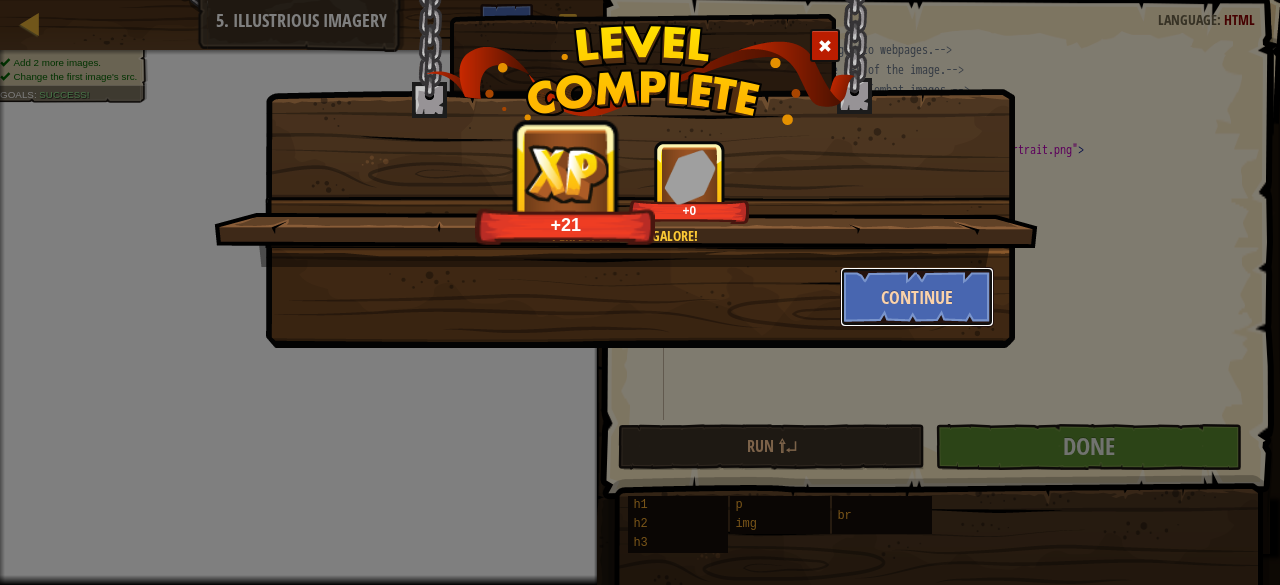 click on "Continue" at bounding box center [917, 297] 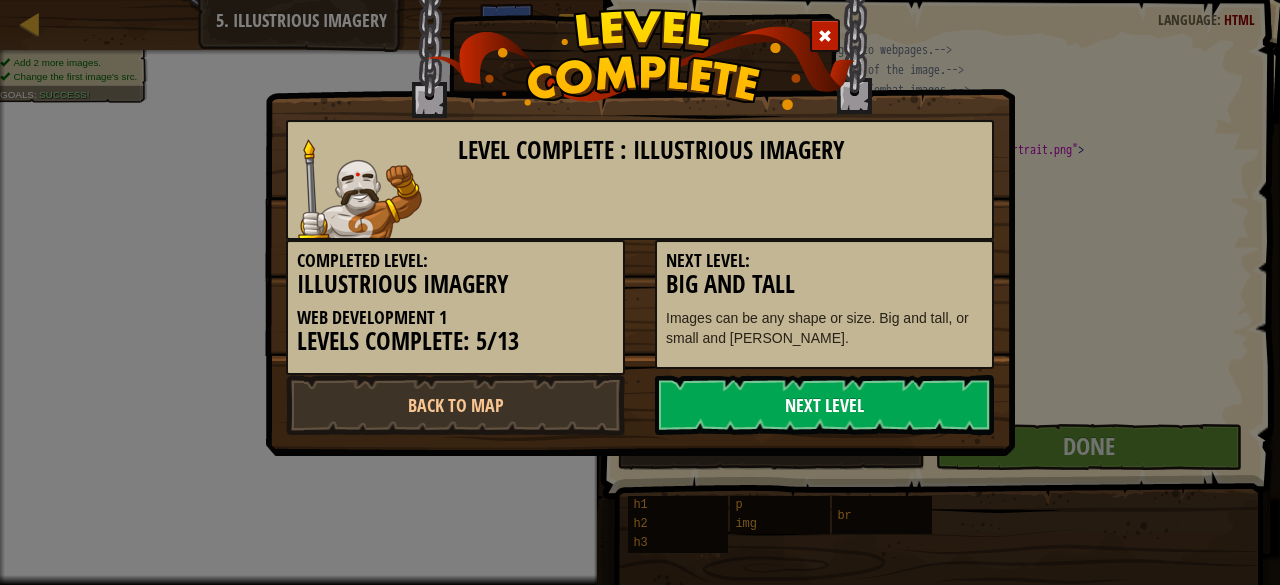 click on "Next Level" at bounding box center [824, 405] 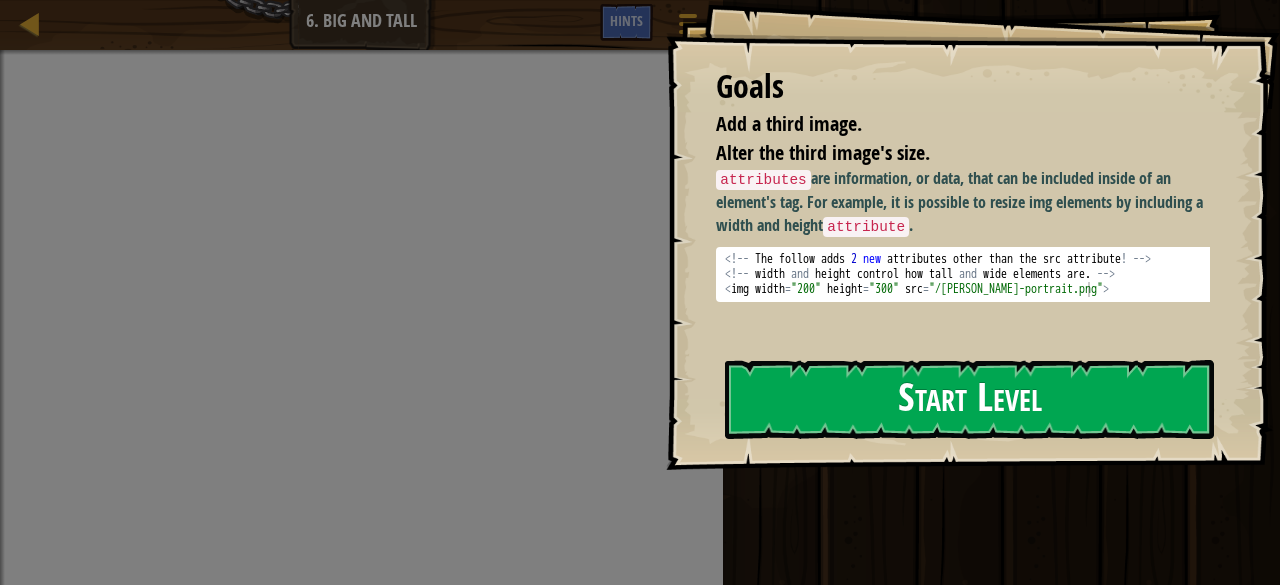 click on "Start Level" at bounding box center (969, 399) 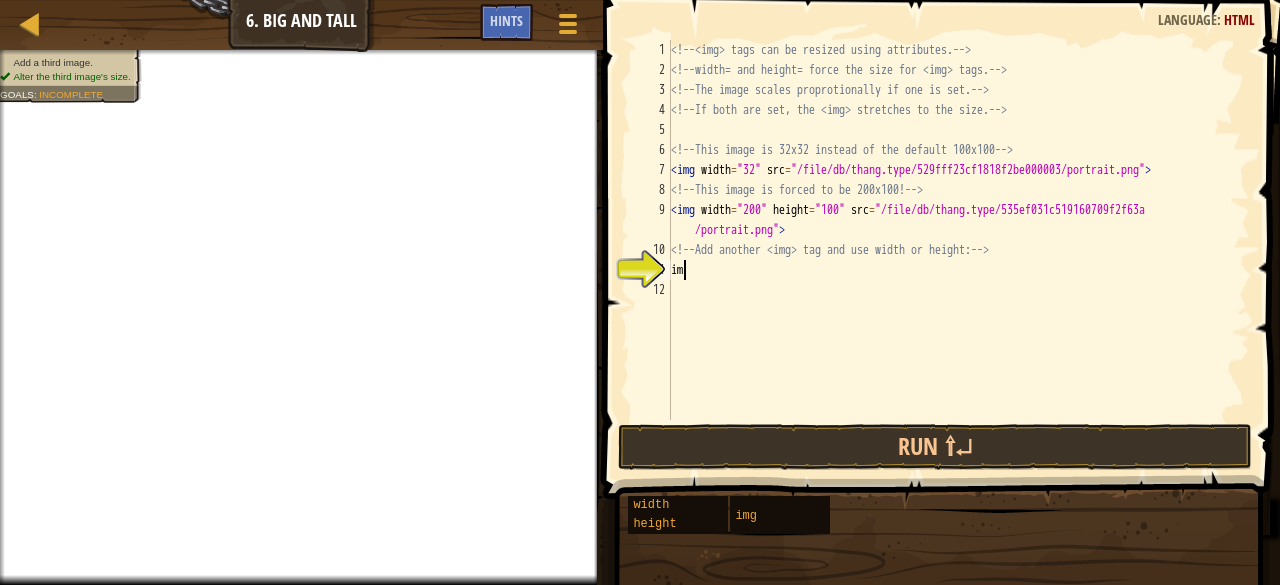 scroll, scrollTop: 9, scrollLeft: 0, axis: vertical 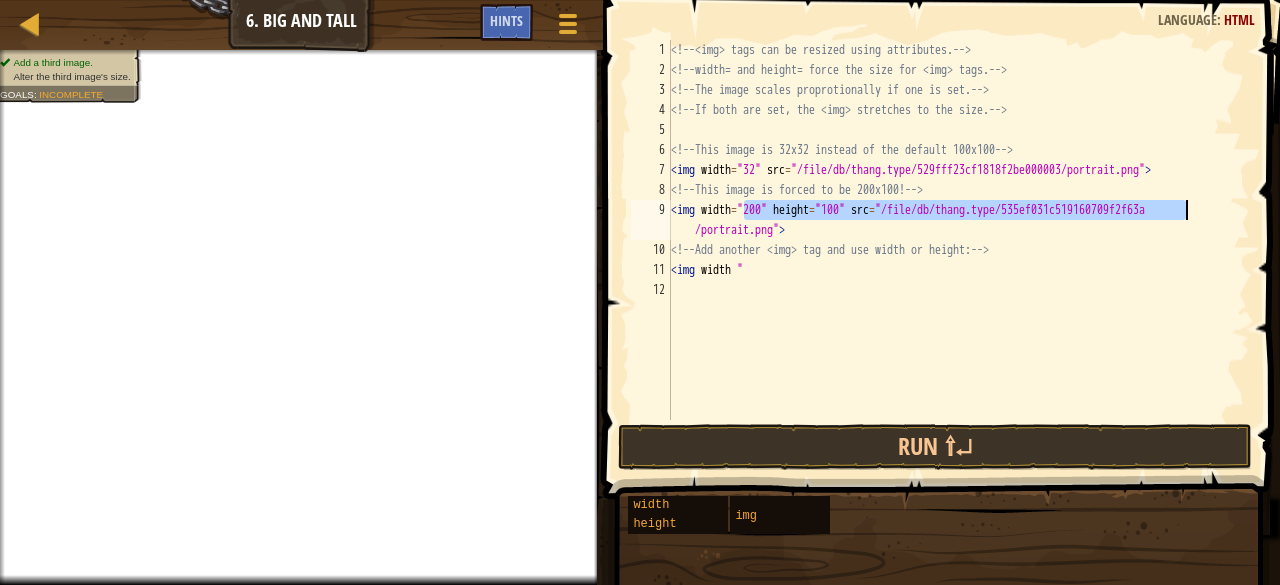 drag, startPoint x: 742, startPoint y: 207, endPoint x: 1252, endPoint y: 208, distance: 510.00098 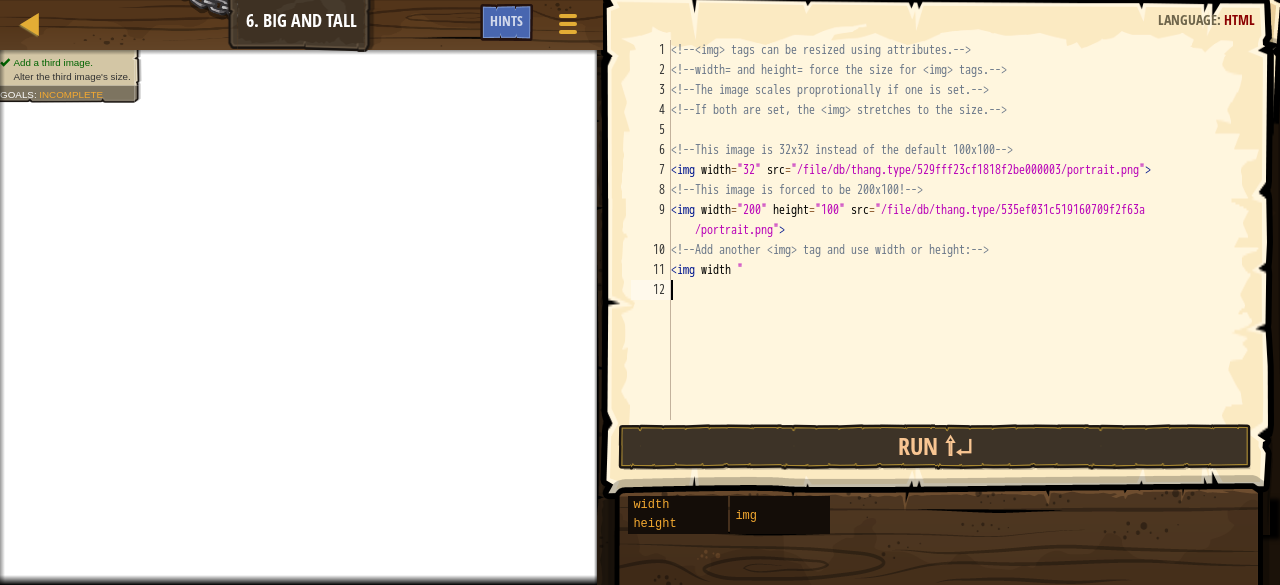 scroll, scrollTop: 9, scrollLeft: 0, axis: vertical 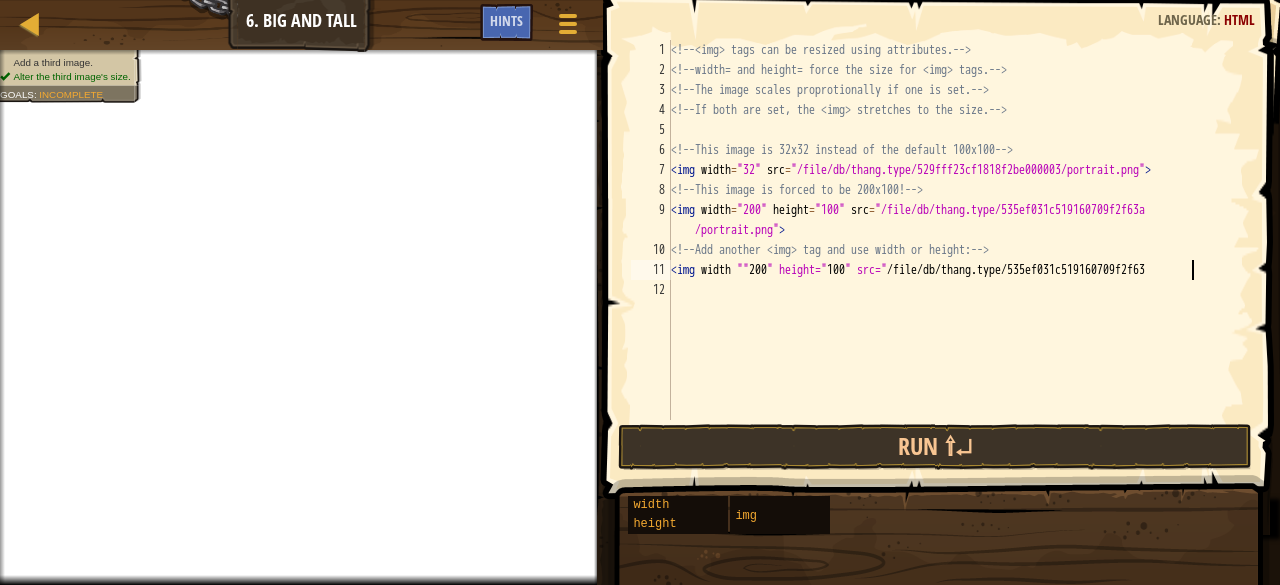 click on "<!--  <img> tags can be resized using attributes.  --> <!--  width= and height= force the size for <img> tags.  --> <!--  The image scales proprotionally if one is set.  --> <!--  If both are set, the <img> stretches to the size.  --> <!--  This image is 32x32 instead of the default 100x100  --> < img   width = "32"   src = "/file/db/thang.type/529fff23cf1818f2be000003/portrait.png" > <!--  This image is forced to be 200x100!  --> < img   width = "200"   height = "100"   src = "/file/db/thang.type/535ef031c519160709f2f63a      /portrait.png" > <!--  Add another <img> tag and use width or height:  --> < img   width   "" 200 " height=" 100 " src=" / file / db / thang.type / 535ef031c519160709f2f63" at bounding box center [958, 250] 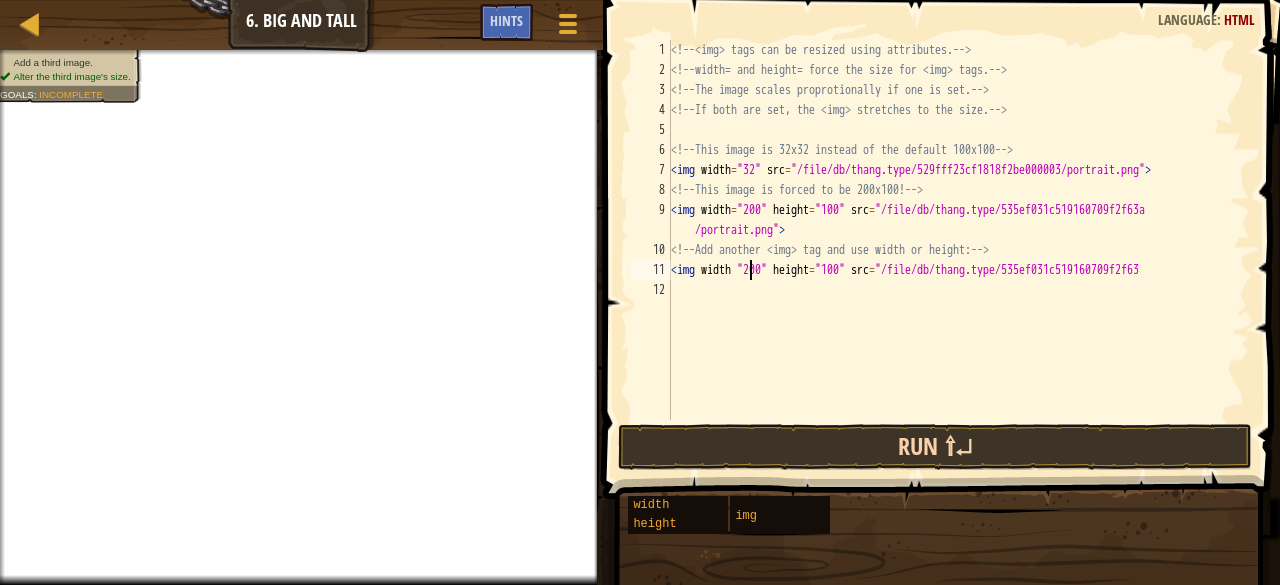 type on "<img width "200" height="100" src="/file/db/thang.type/535ef031c519160709f2f63" 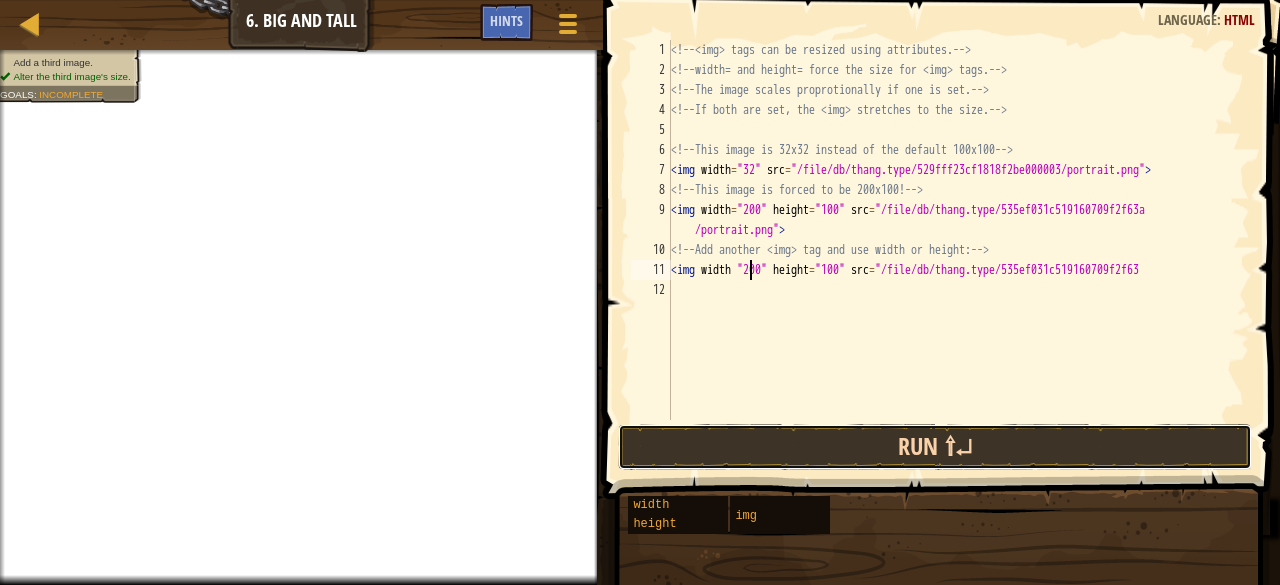 click on "Run ⇧↵" at bounding box center [935, 447] 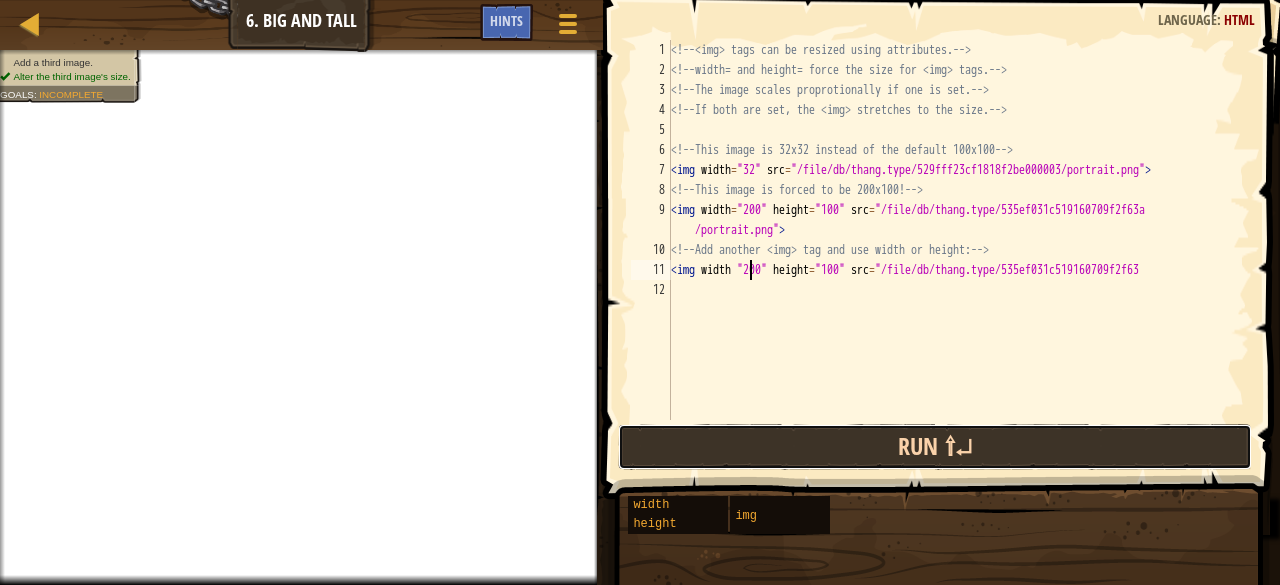 click on "Run ⇧↵" at bounding box center (935, 447) 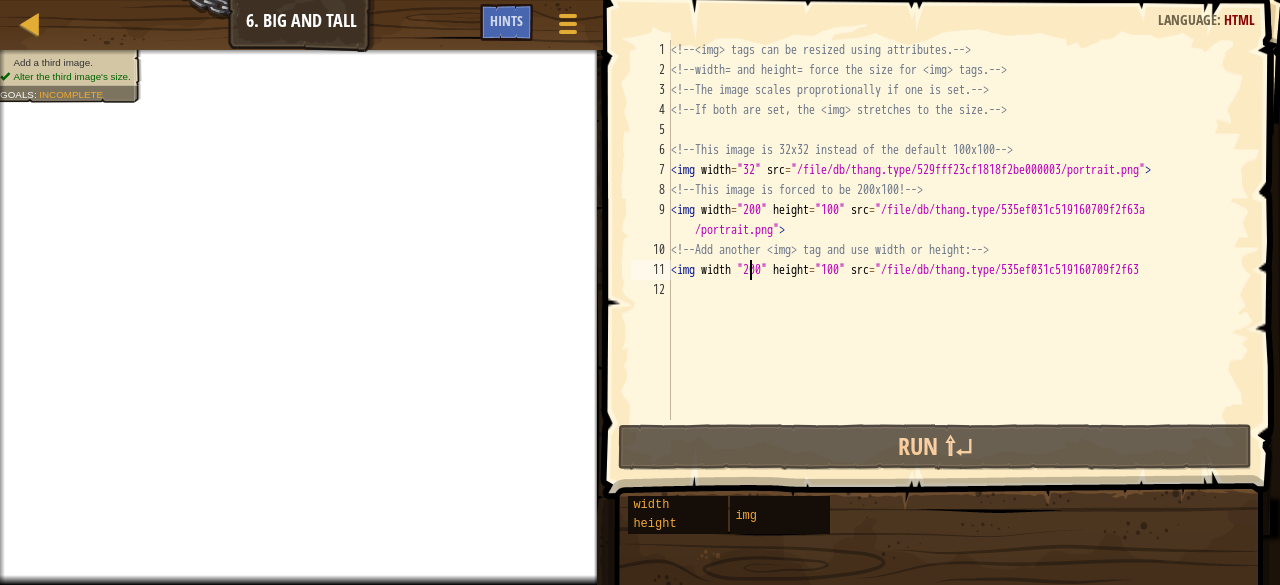 click on "<!--  <img> tags can be resized using attributes.  --> <!--  width= and height= force the size for <img> tags.  --> <!--  The image scales proprotionally if one is set.  --> <!--  If both are set, the <img> stretches to the size.  --> <!--  This image is 32x32 instead of the default 100x100  --> < img   width = "32"   src = "/file/db/thang.type/529fff23cf1818f2be000003/portrait.png" > <!--  This image is forced to be 200x100!  --> < img   width = "200"   height = "100"   src = "/file/db/thang.type/535ef031c519160709f2f63a      /portrait.png" > <!--  Add another <img> tag and use width or height:  --> < img   width   "200"   height = "100"   src = "/file/db/thang.type/535ef031c519160709f2f63" at bounding box center [958, 250] 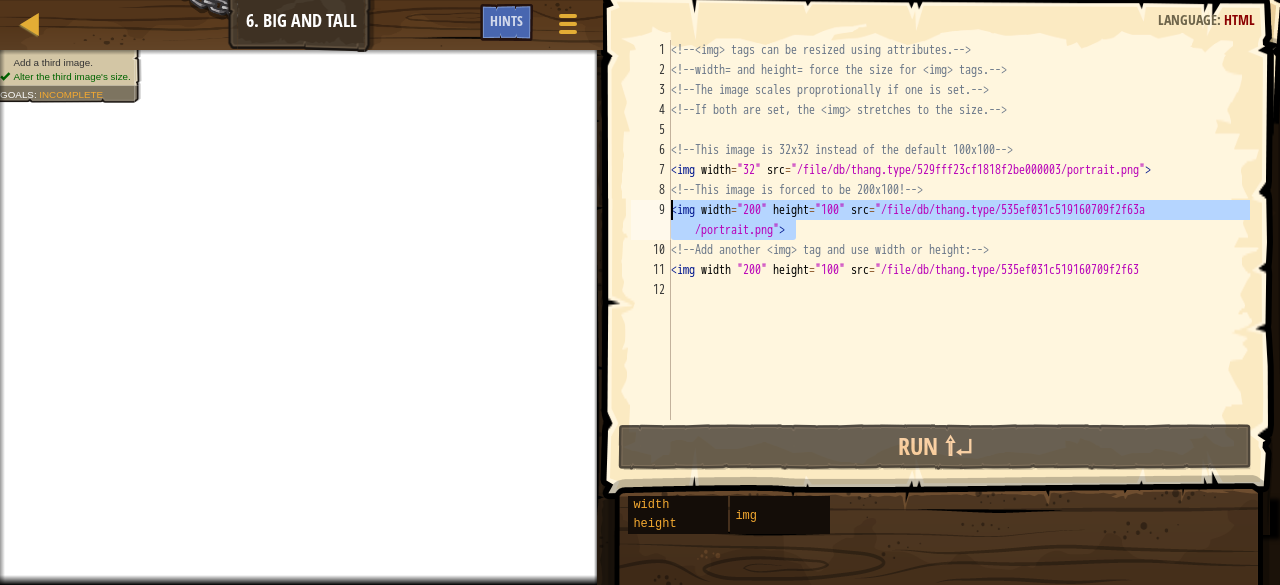 drag, startPoint x: 826, startPoint y: 229, endPoint x: 649, endPoint y: 201, distance: 179.201 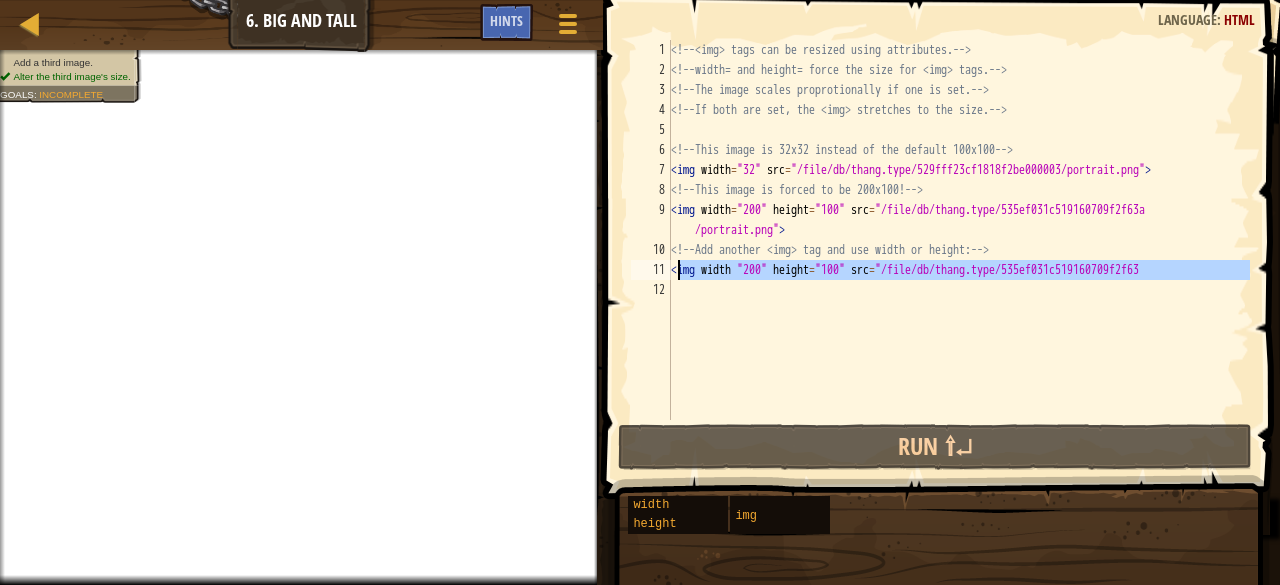 drag, startPoint x: 681, startPoint y: 283, endPoint x: 674, endPoint y: 274, distance: 11.401754 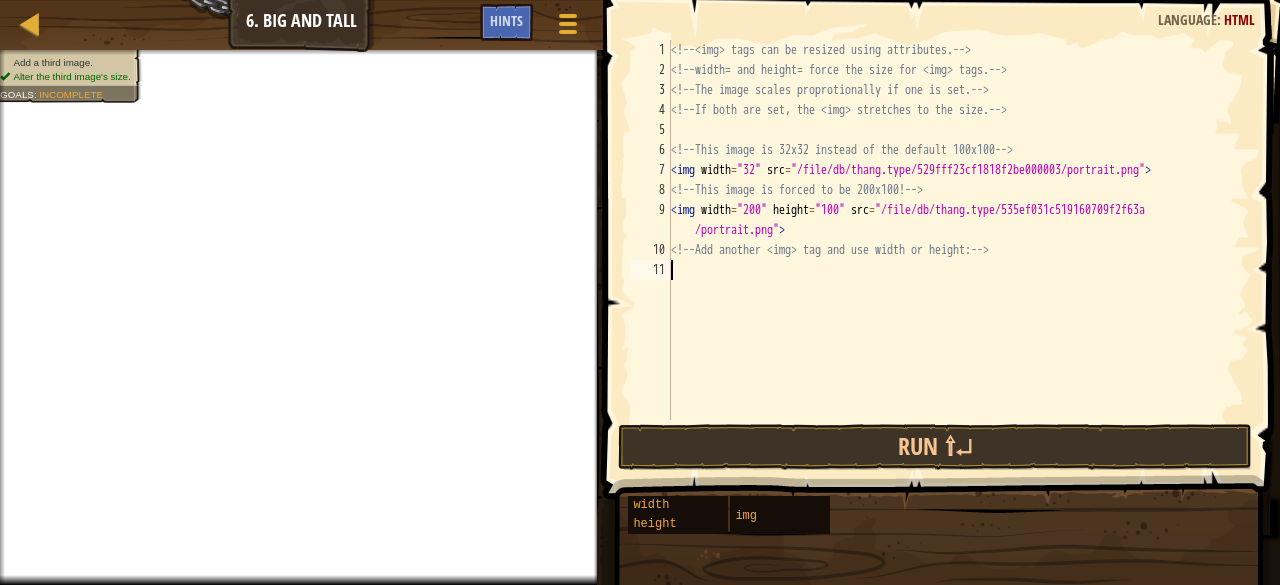 paste on "<img width="200" height="100" src="/file/db/thang.type/535ef031c519160709f2f63a/portrait.png">" 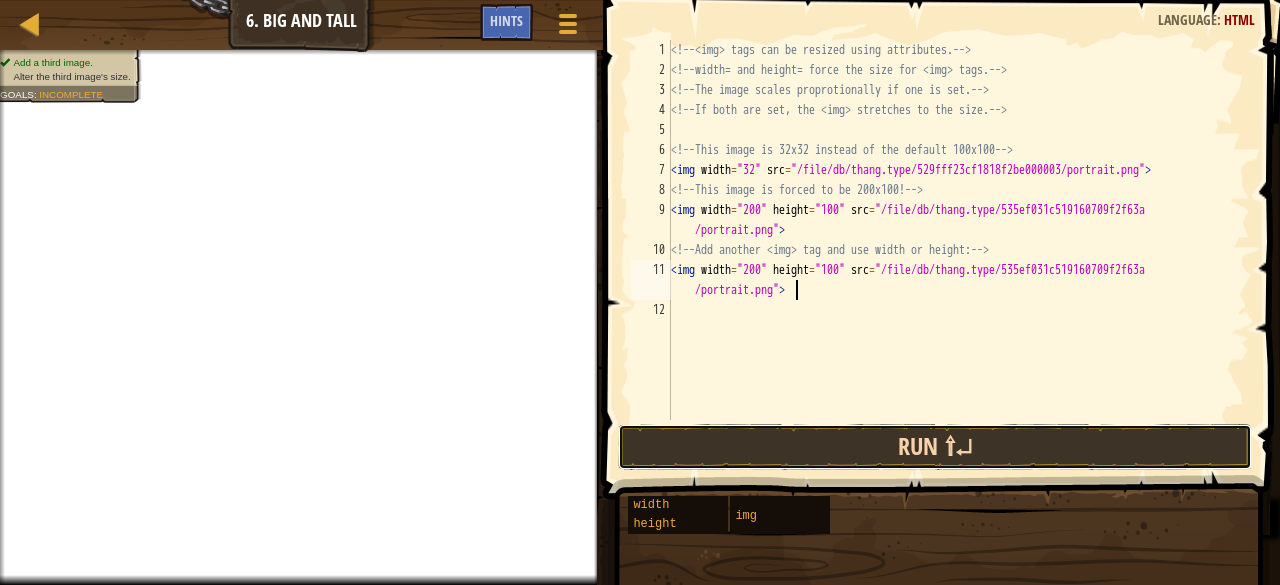 click on "Run ⇧↵" at bounding box center (935, 447) 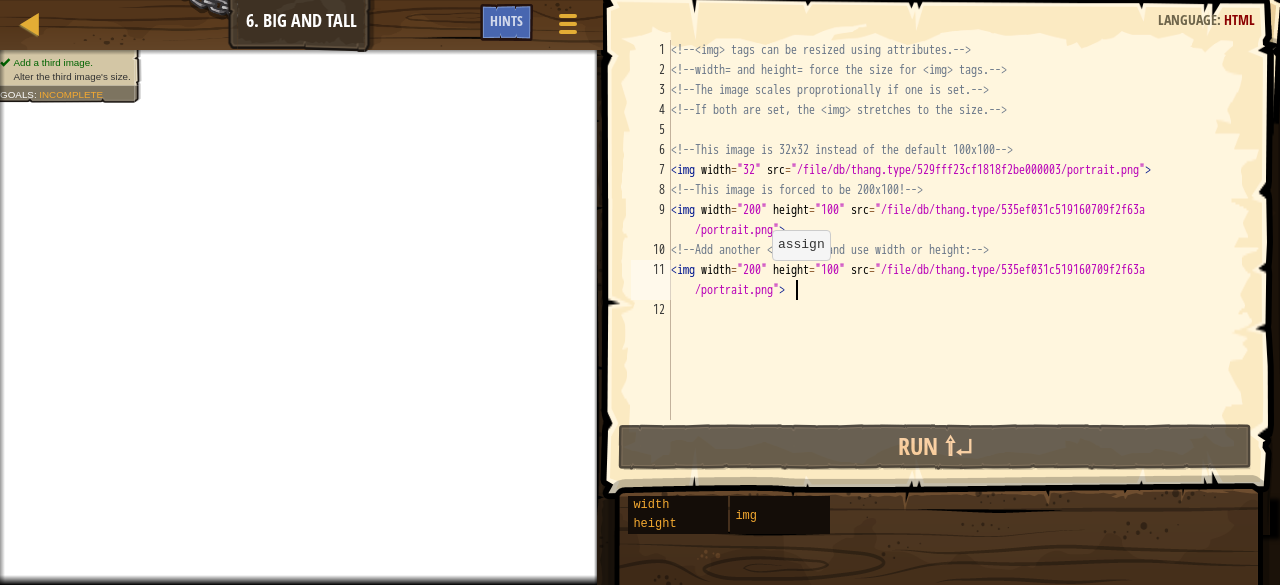 click on "<!--  <img> tags can be resized using attributes.  --> <!--  width= and height= force the size for <img> tags.  --> <!--  The image scales proprotionally if one is set.  --> <!--  If both are set, the <img> stretches to the size.  --> <!--  This image is 32x32 instead of the default 100x100  --> < img   width = "32"   src = "/file/db/thang.type/529fff23cf1818f2be000003/portrait.png" > <!--  This image is forced to be 200x100!  --> < img   width = "200"   height = "100"   src = "/file/db/thang.type/535ef031c519160709f2f63a      /portrait.png" > <!--  Add another <img> tag and use width or height:  --> < img   width = "200"   height = "100"   src = "/file/db/thang.type/535ef031c519160709f2f63a      /portrait.png" >" at bounding box center (958, 250) 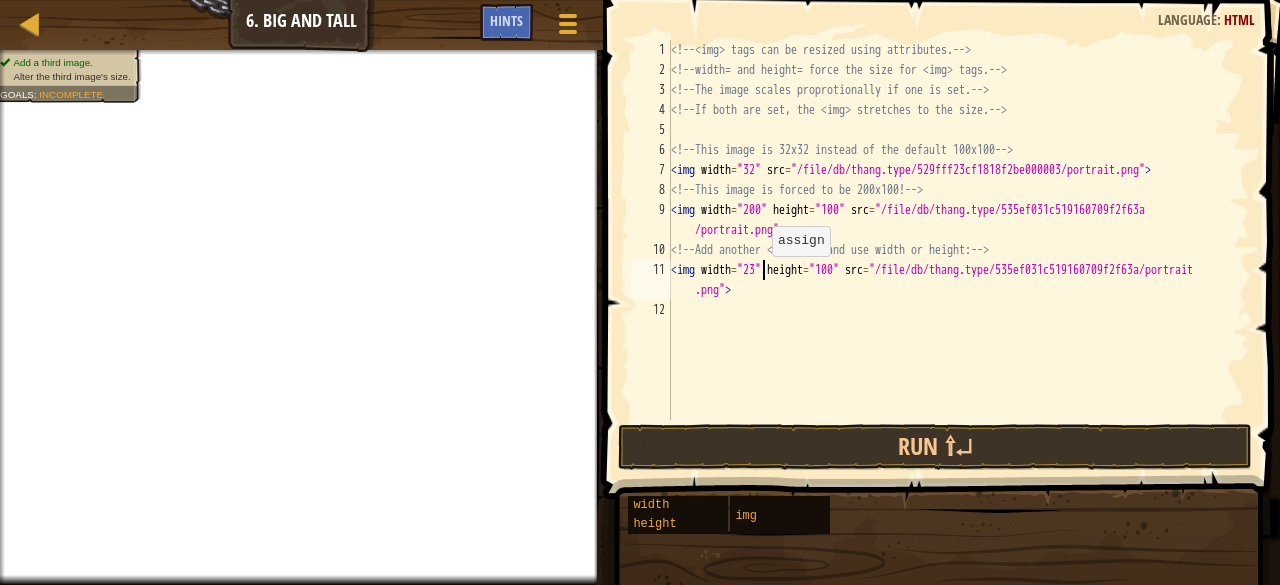 scroll, scrollTop: 9, scrollLeft: 8, axis: both 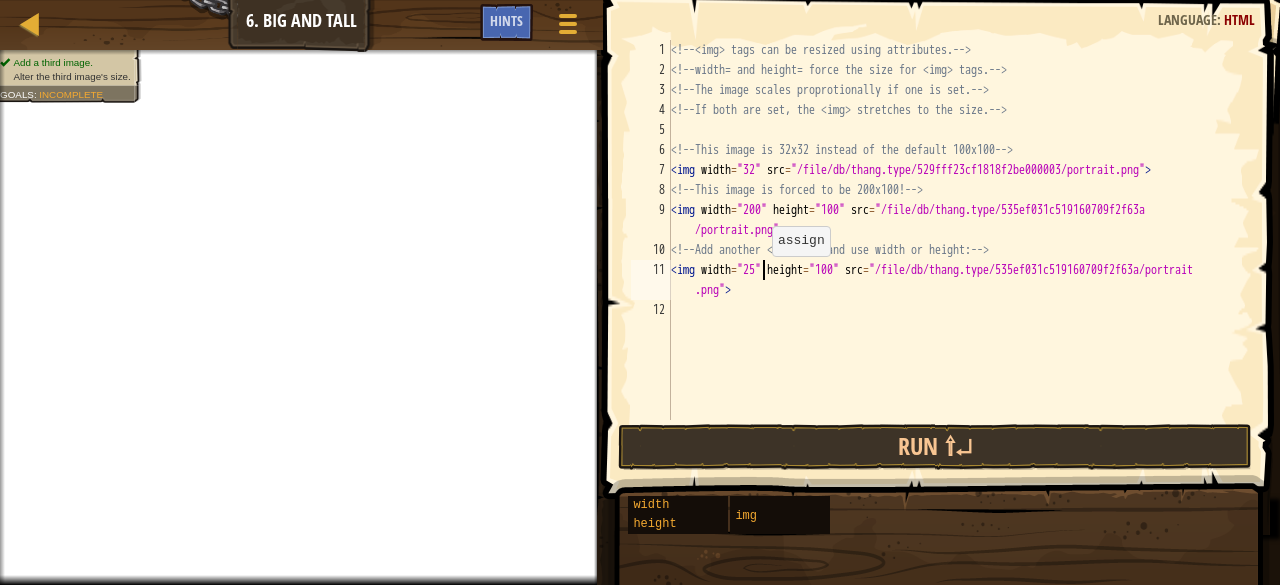 type on "<img width="29" height="100" src="/file/db/thang.type/535ef031c519160709f2f63a/portrait.png">" 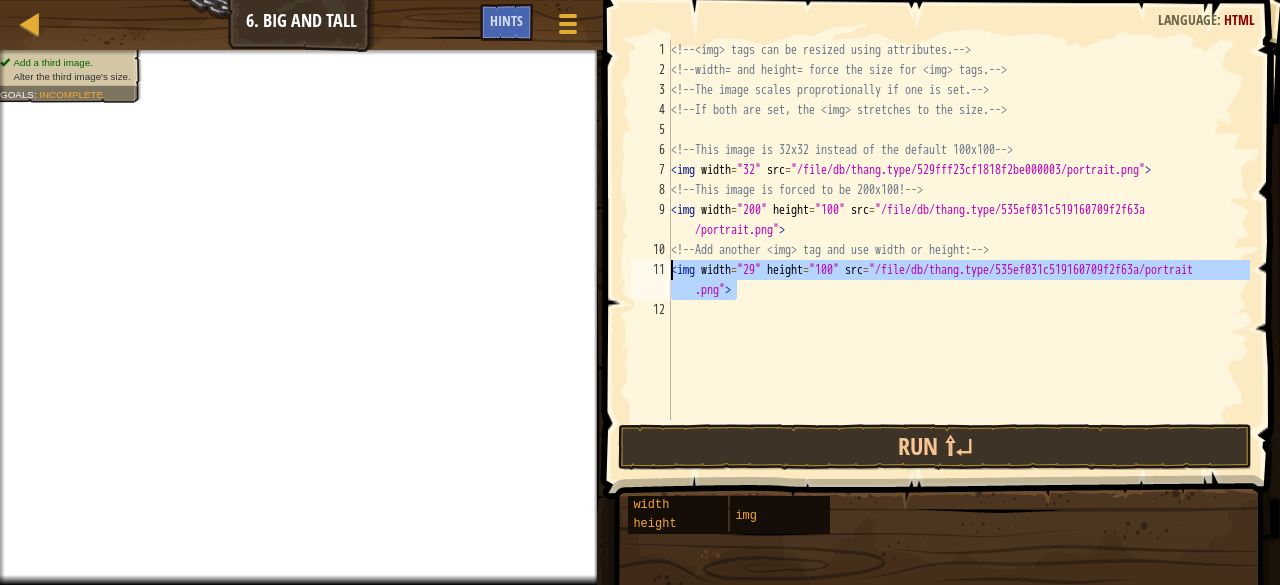 drag, startPoint x: 774, startPoint y: 299, endPoint x: 654, endPoint y: 266, distance: 124.45481 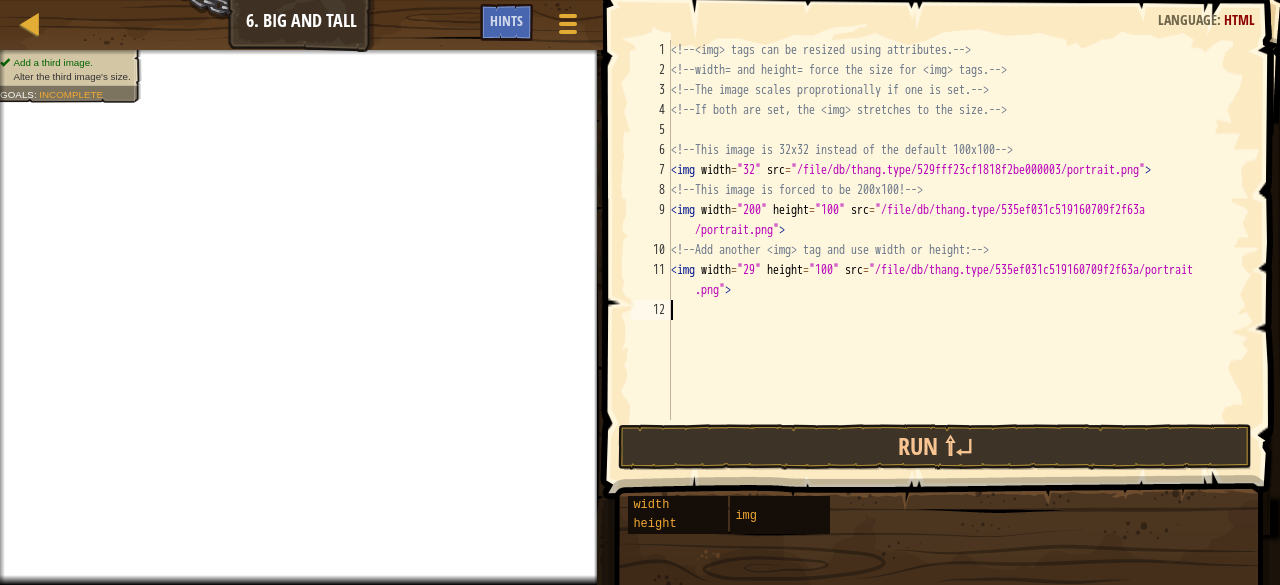 scroll, scrollTop: 9, scrollLeft: 0, axis: vertical 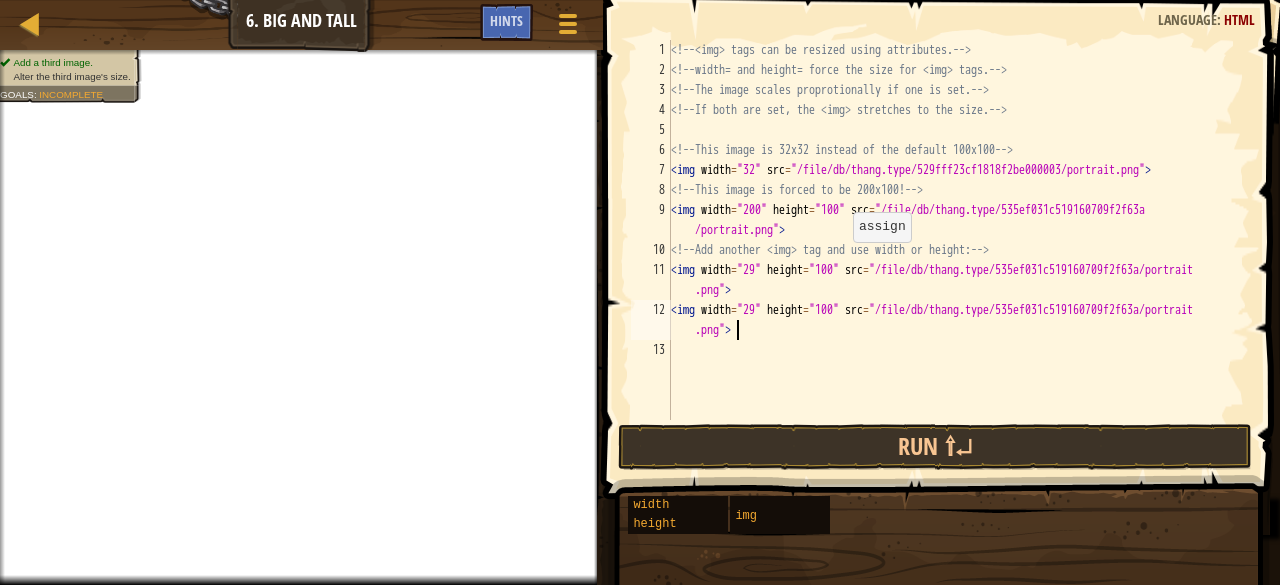 click on "<!--  <img> tags can be resized using attributes.  --> <!--  width= and height= force the size for <img> tags.  --> <!--  The image scales proprotionally if one is set.  --> <!--  If both are set, the <img> stretches to the size.  --> <!--  This image is 32x32 instead of the default 100x100  --> < img   width = "32"   src = "/file/db/thang.type/529fff23cf1818f2be000003/portrait.png" > <!--  This image is forced to be 200x100!  --> < img   width = "200"   height = "100"   src = "/file/db/thang.type/535ef031c519160709f2f63a      /portrait.png" > <!--  Add another <img> tag and use width or height:  --> < img   width = "29"   height = "100"   src = "/file/db/thang.type/535ef031c519160709f2f63a/portrait      .png" > < img   width = "29"   height = "100"   src = "/file/db/thang.type/535ef031c519160709f2f63a/portrait      .png" >" at bounding box center [958, 250] 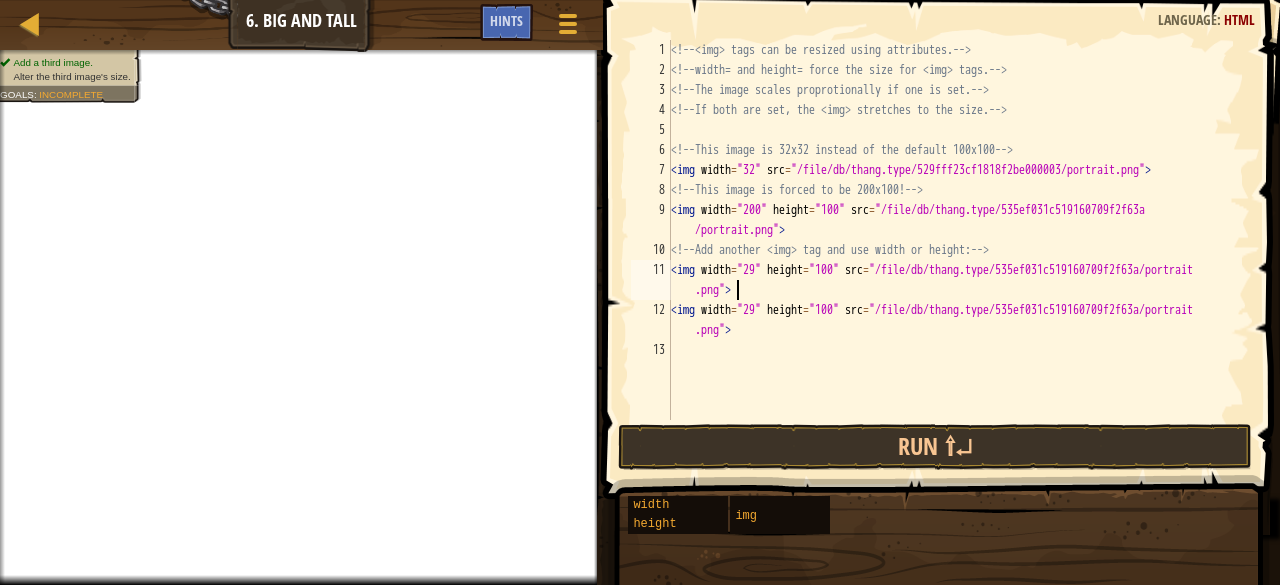 click on "<!--  <img> tags can be resized using attributes.  --> <!--  width= and height= force the size for <img> tags.  --> <!--  The image scales proprotionally if one is set.  --> <!--  If both are set, the <img> stretches to the size.  --> <!--  This image is 32x32 instead of the default 100x100  --> < img   width = "32"   src = "/file/db/thang.type/529fff23cf1818f2be000003/portrait.png" > <!--  This image is forced to be 200x100!  --> < img   width = "200"   height = "100"   src = "/file/db/thang.type/535ef031c519160709f2f63a      /portrait.png" > <!--  Add another <img> tag and use width or height:  --> < img   width = "29"   height = "100"   src = "/file/db/thang.type/535ef031c519160709f2f63a/portrait      .png" > < img   width = "29"   height = "100"   src = "/file/db/thang.type/535ef031c519160709f2f63a/portrait      .png" >" at bounding box center (958, 250) 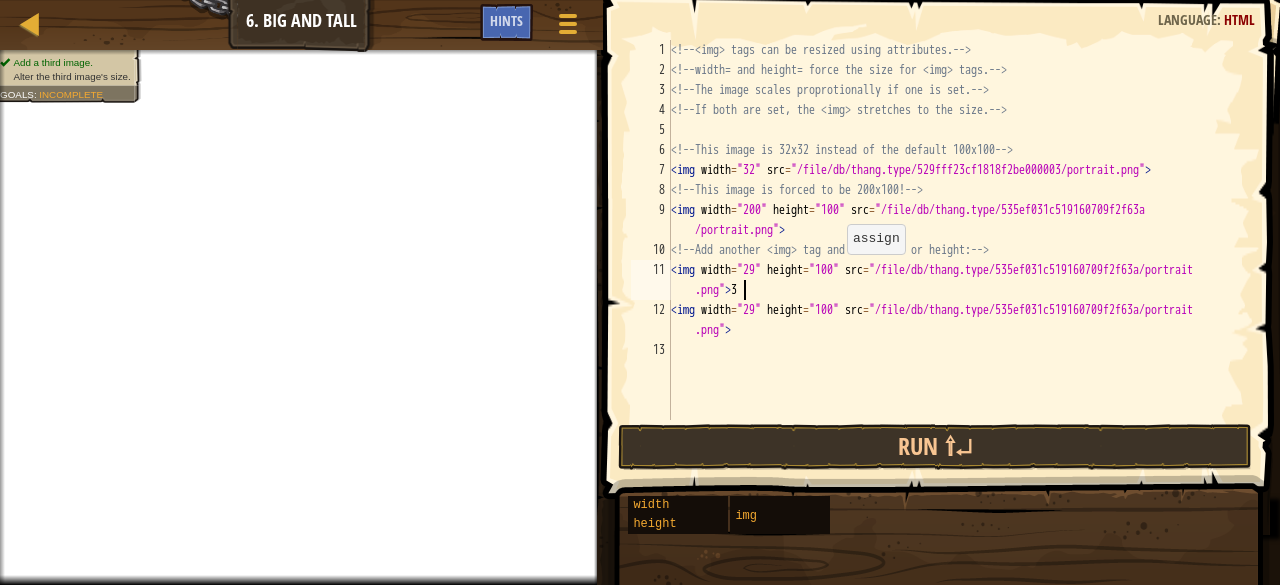 click on "<!--  <img> tags can be resized using attributes.  --> <!--  width= and height= force the size for <img> tags.  --> <!--  The image scales proprotionally if one is set.  --> <!--  If both are set, the <img> stretches to the size.  --> <!--  This image is 32x32 instead of the default 100x100  --> < img   width = "32"   src = "/file/db/thang.type/529fff23cf1818f2be000003/portrait.png" > <!--  This image is forced to be 200x100!  --> < img   width = "200"   height = "100"   src = "/file/db/thang.type/535ef031c519160709f2f63a      /portrait.png" > <!--  Add another <img> tag and use width or height:  --> < img   width = "29"   height = "100"   src = "/file/db/thang.type/535ef031c519160709f2f63a/portrait      .png" > 3 < img   width = "29"   height = "100"   src = "/file/db/thang.type/535ef031c519160709f2f63a/portrait      .png" >" at bounding box center [958, 250] 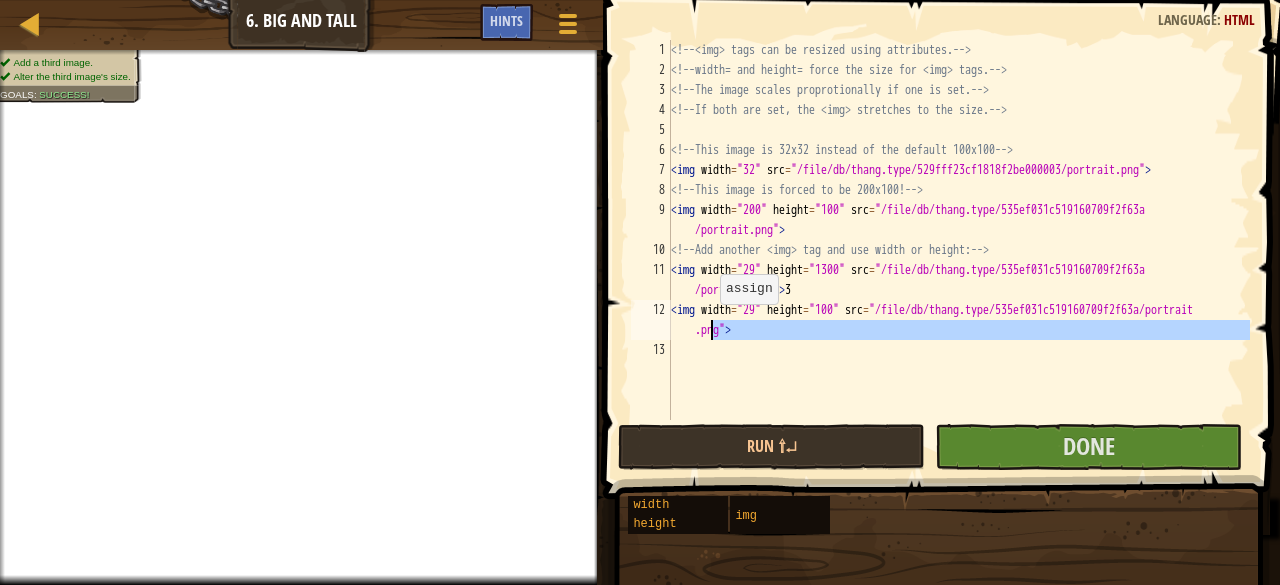 drag, startPoint x: 804, startPoint y: 341, endPoint x: 709, endPoint y: 323, distance: 96.69022 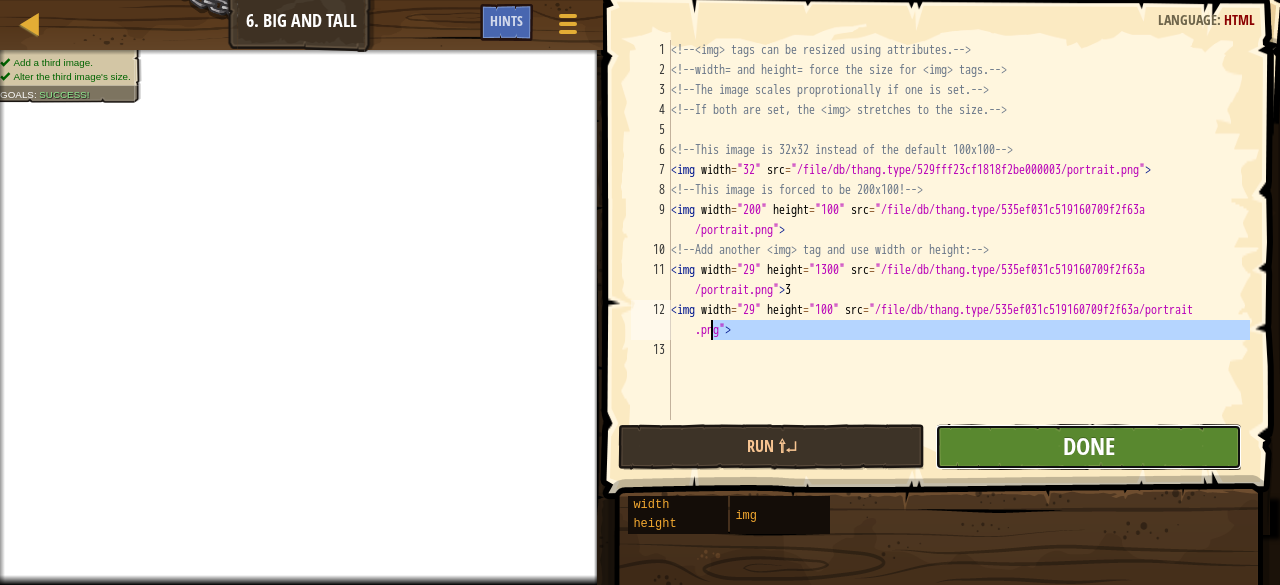 click on "Done" at bounding box center [1089, 446] 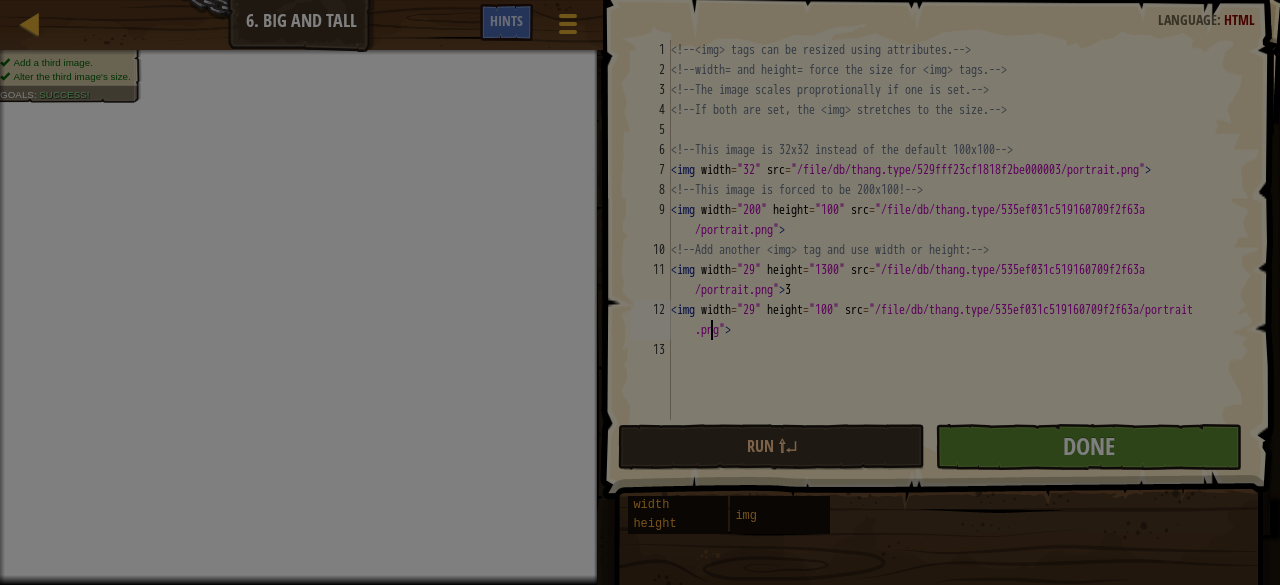 type on "<img width="29" height="100" src="/file/db/thang.type/535ef031c519160709f2f63a/portrait.png">" 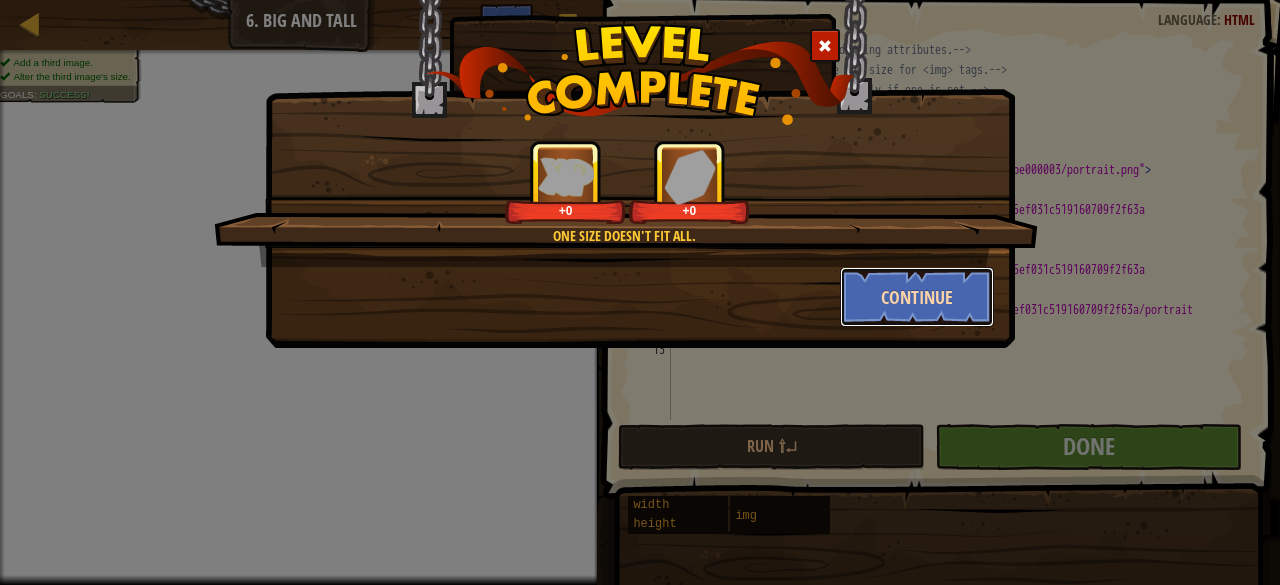 click on "Continue" at bounding box center [917, 297] 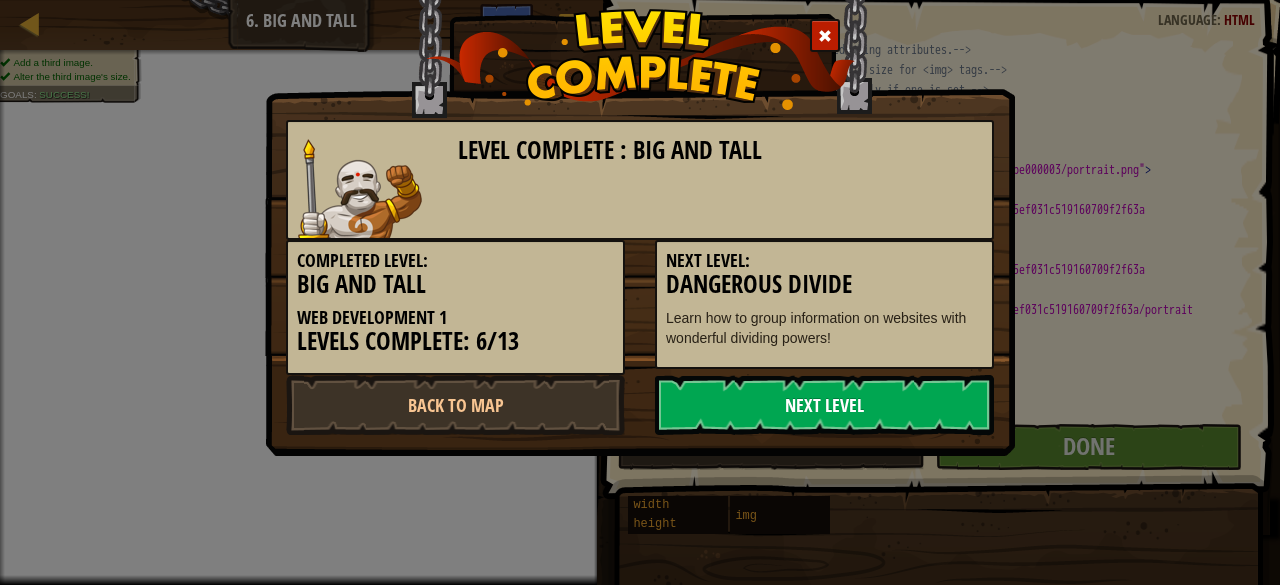 click on "Next Level" at bounding box center (824, 405) 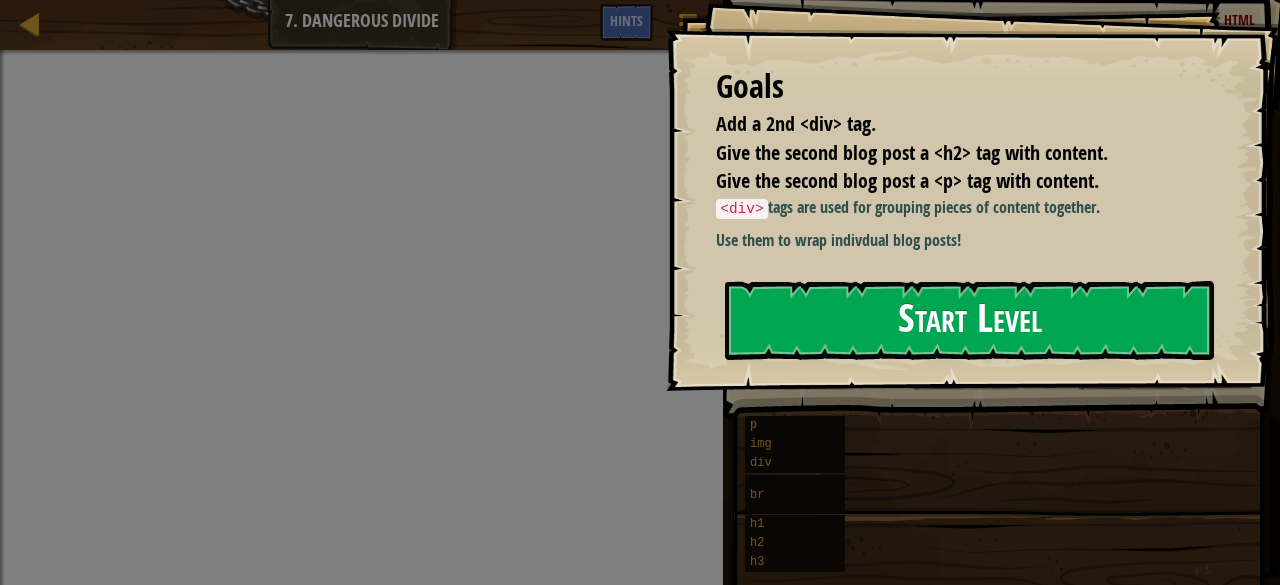 click on "Start Level" at bounding box center [969, 320] 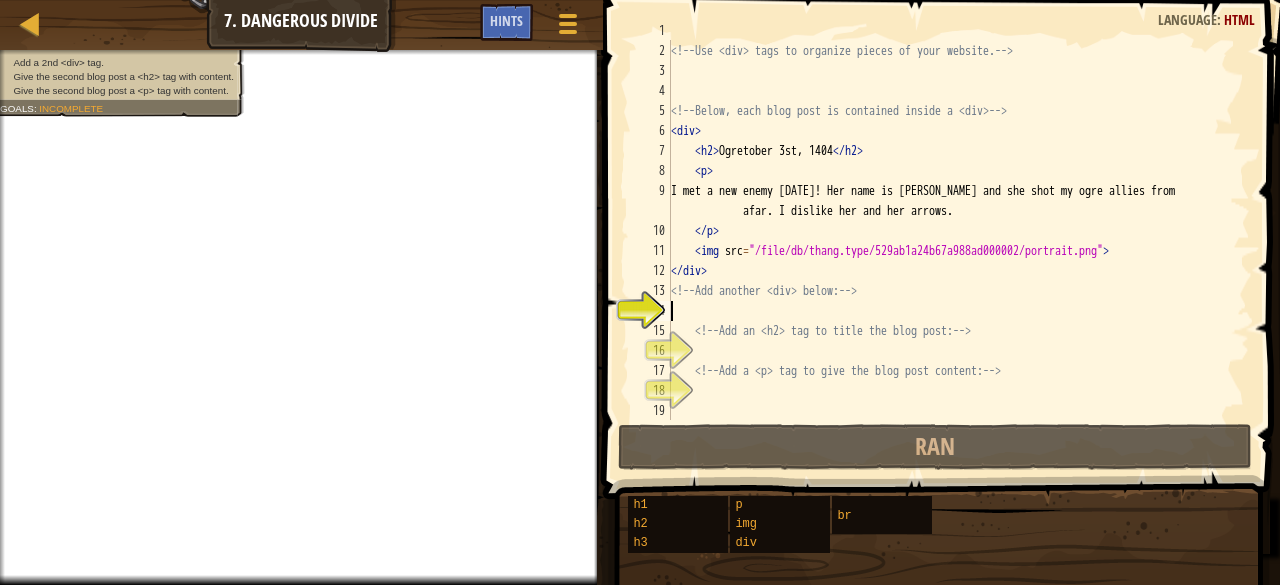 scroll, scrollTop: 19, scrollLeft: 0, axis: vertical 